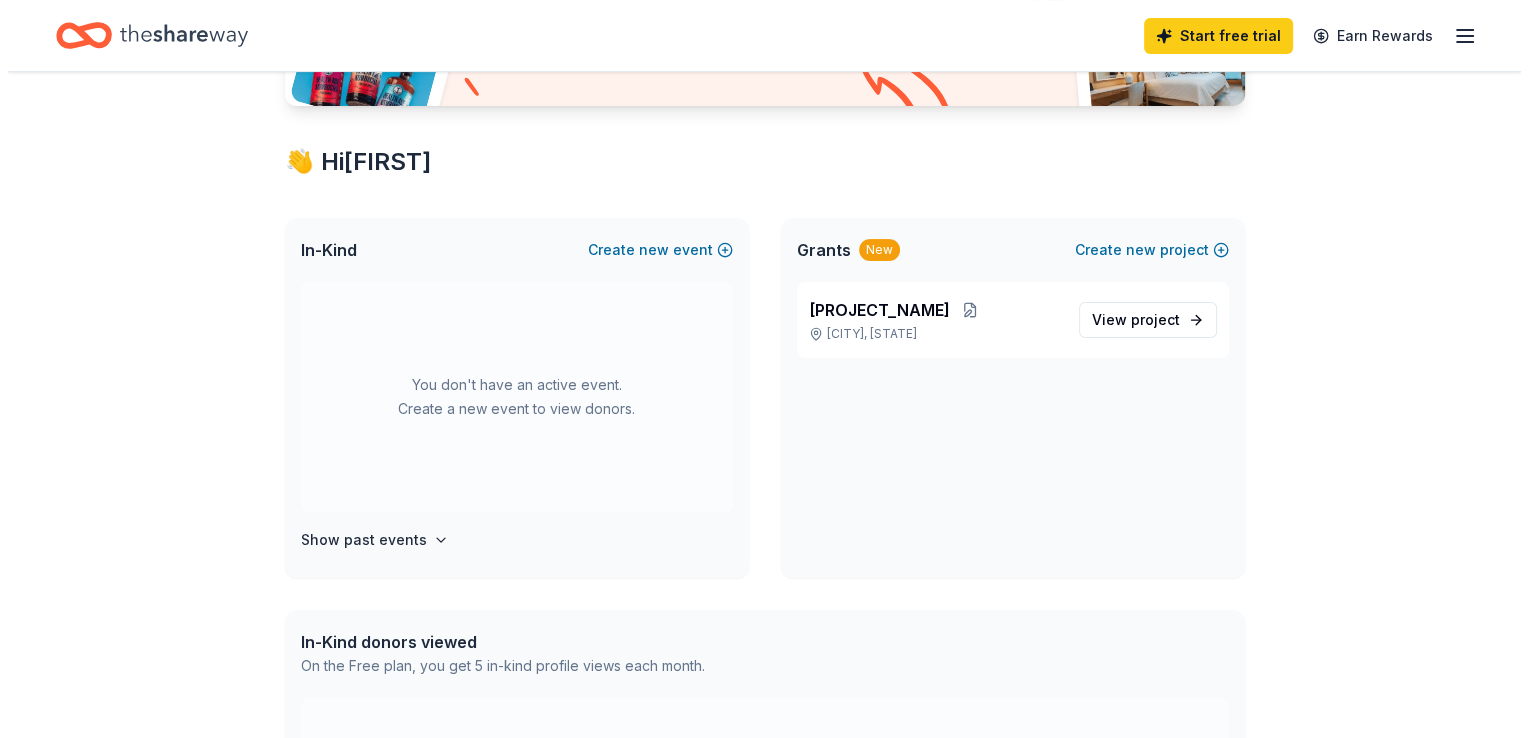 scroll, scrollTop: 296, scrollLeft: 0, axis: vertical 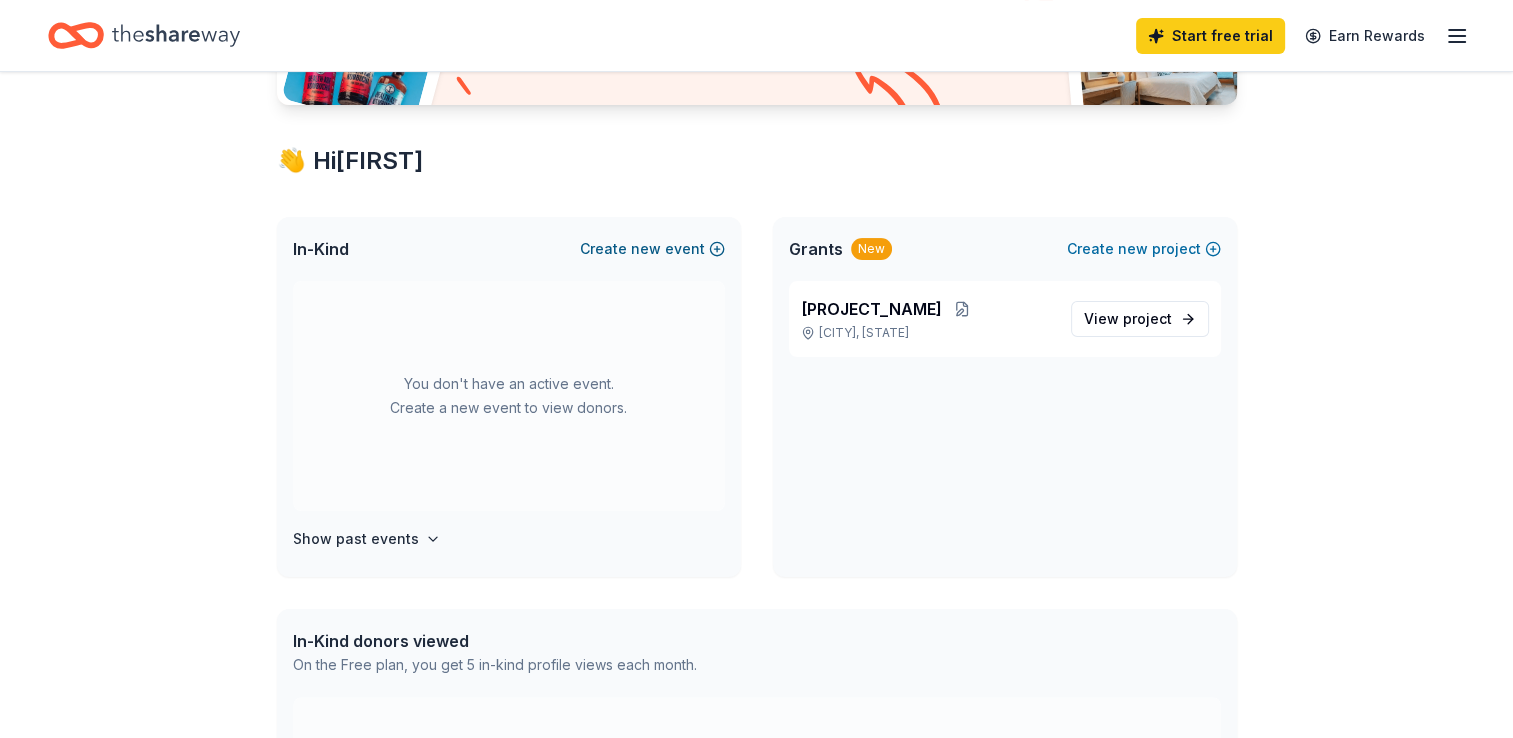 click on "new" at bounding box center [646, 249] 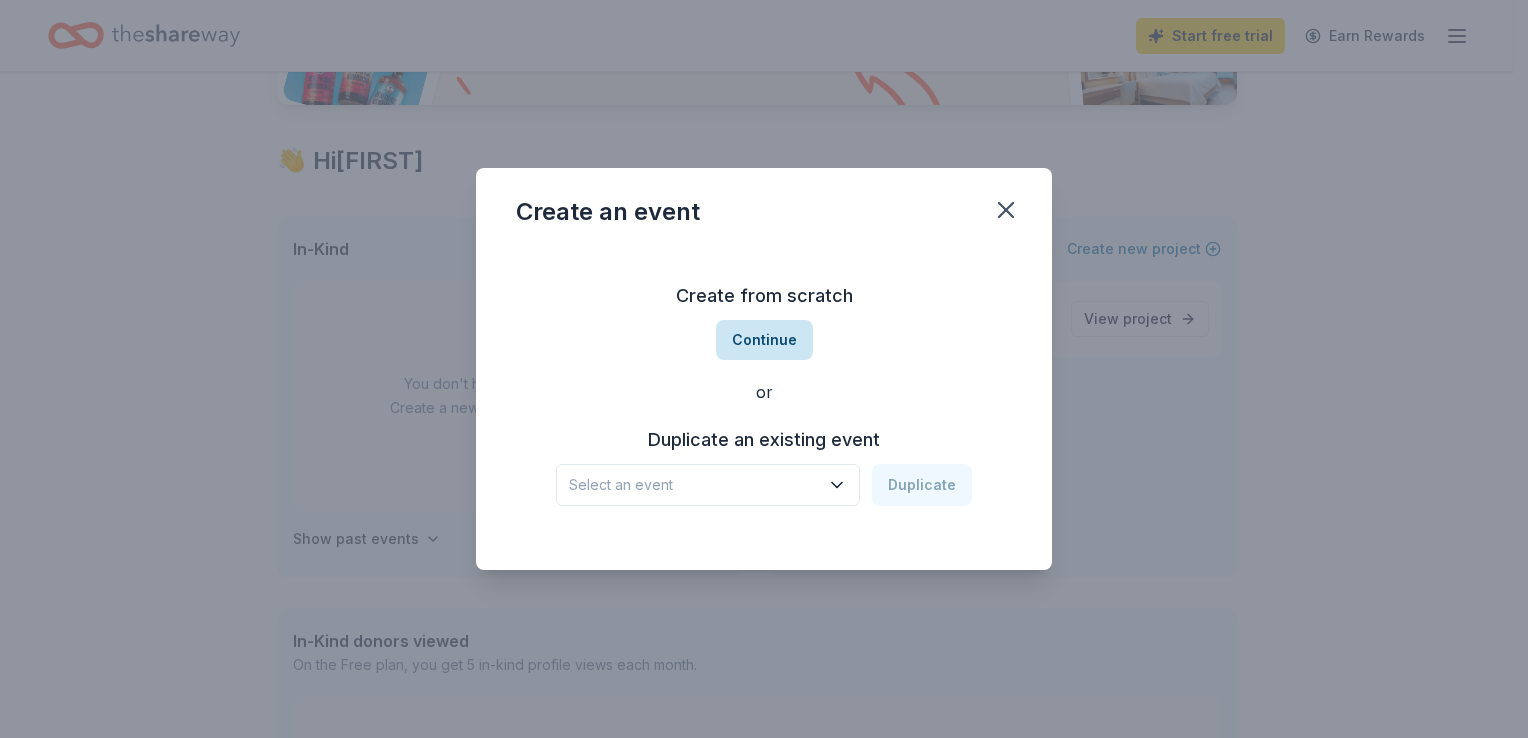 click on "Continue" at bounding box center [764, 340] 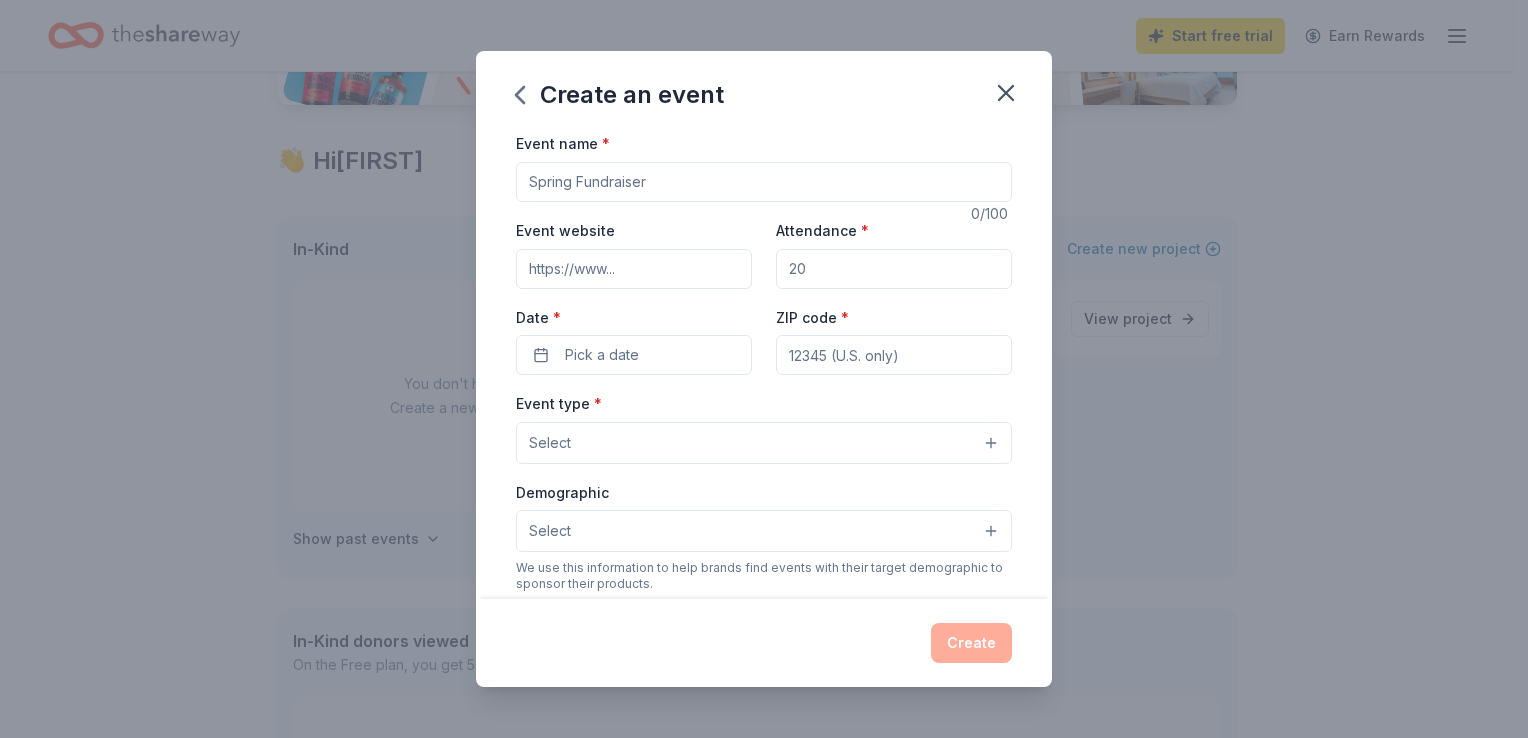 drag, startPoint x: 728, startPoint y: 170, endPoint x: 518, endPoint y: 194, distance: 211.36697 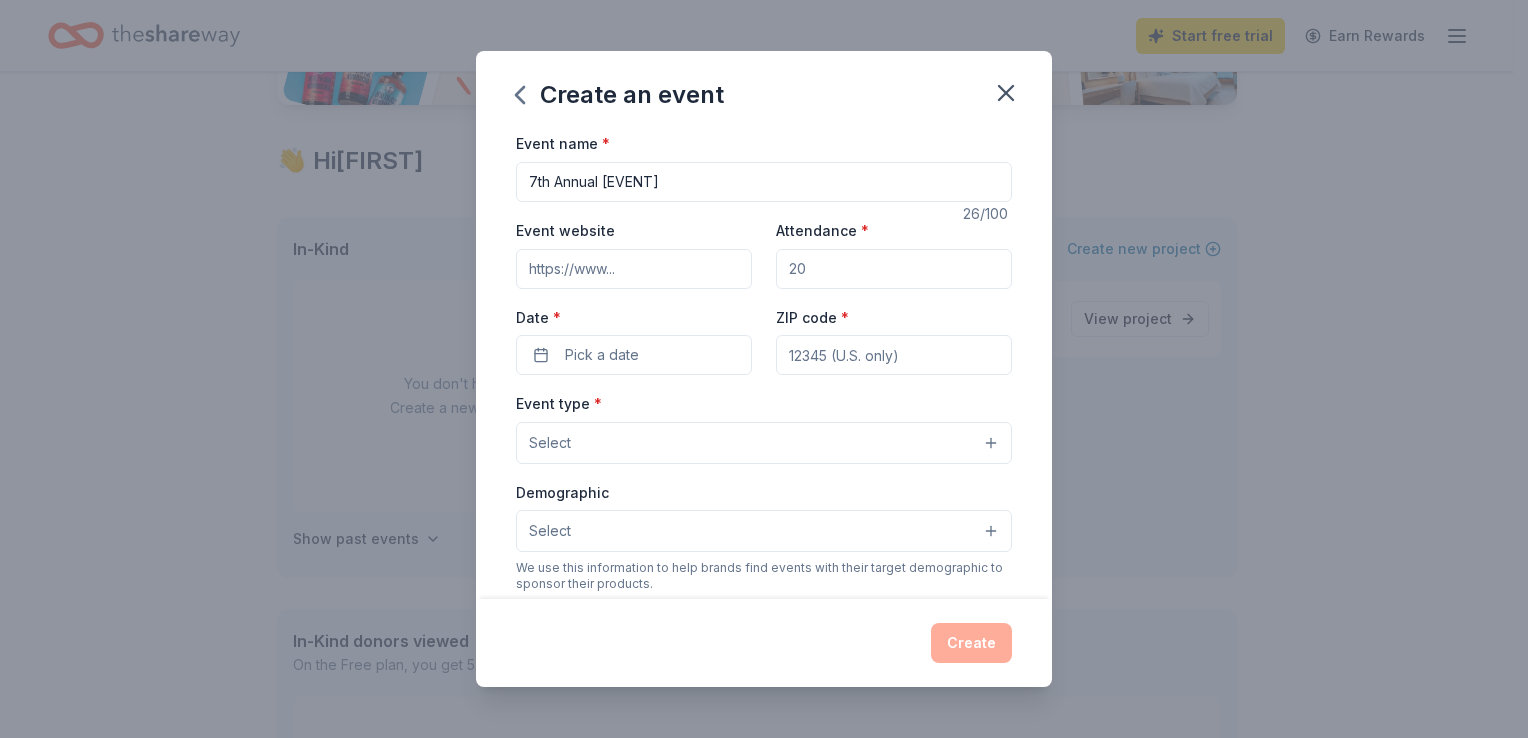 type on "7th Annual [EVENT]" 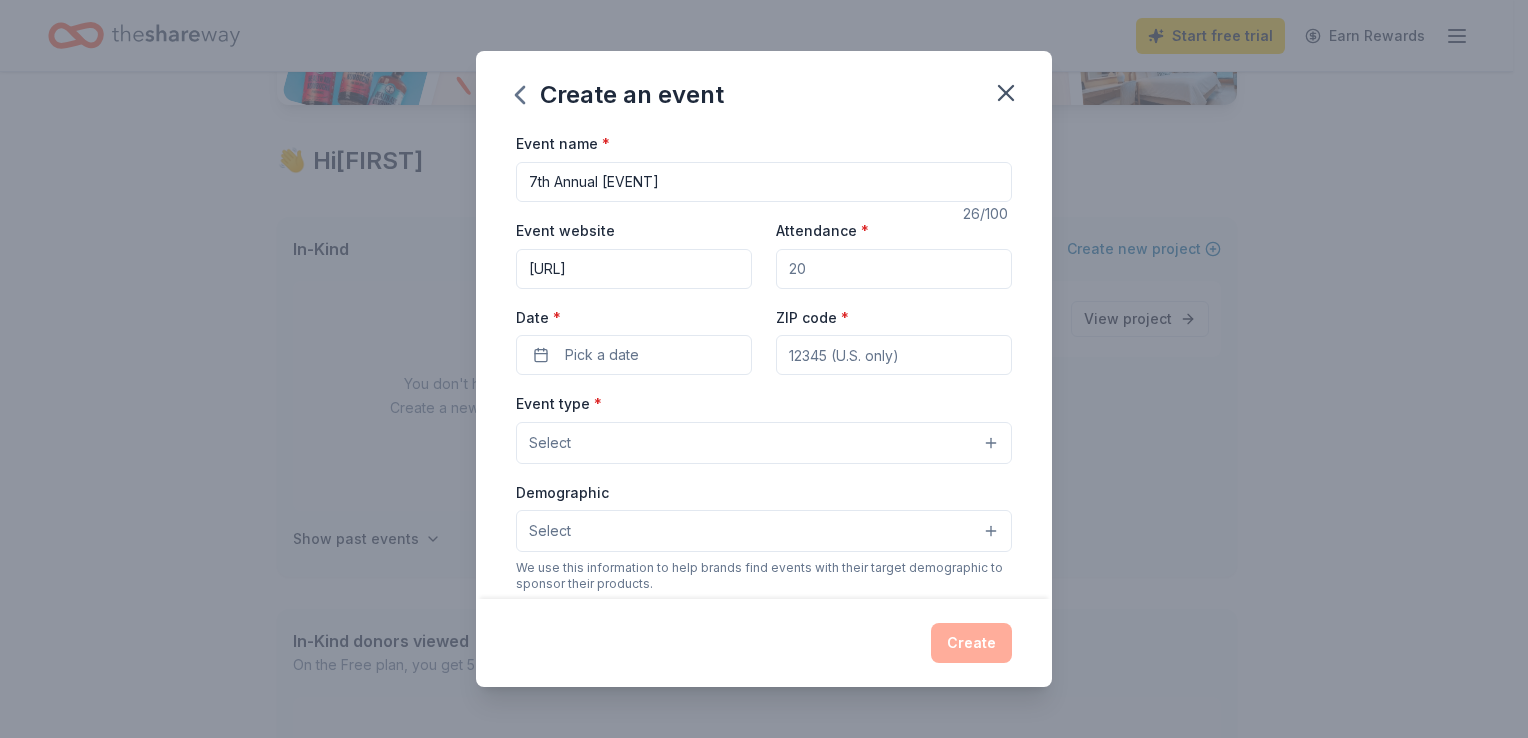 click on "Attendance *" at bounding box center [894, 269] 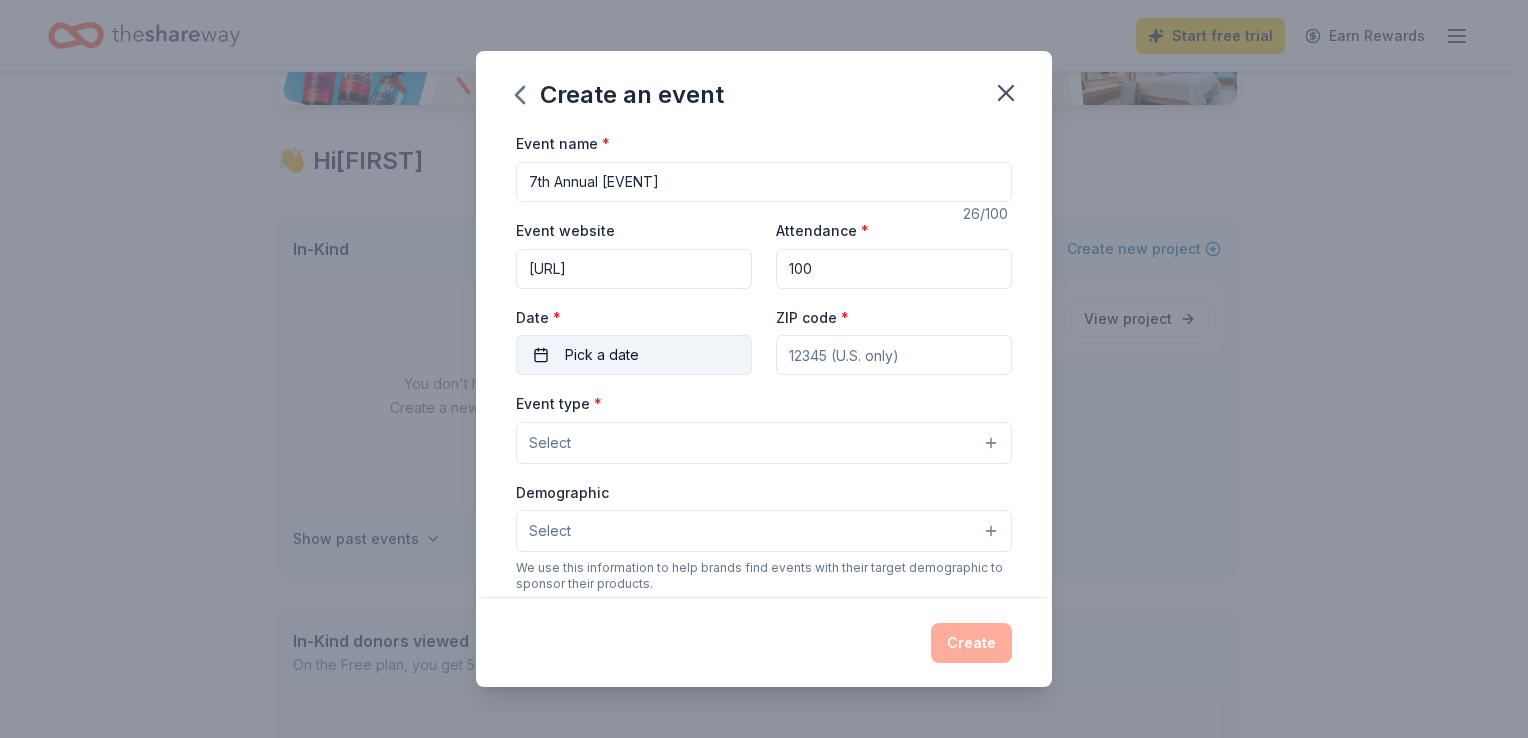 type on "100" 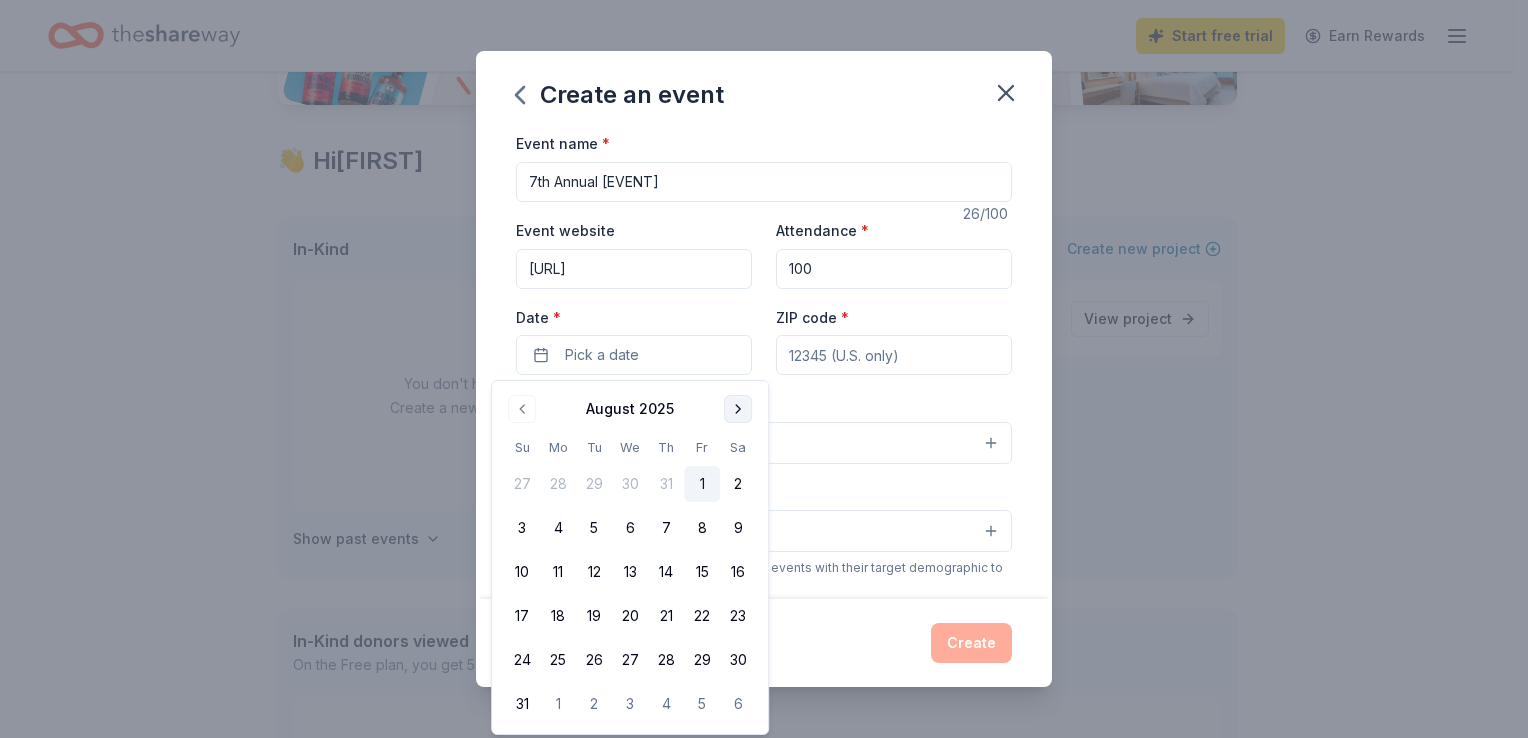 click at bounding box center (738, 409) 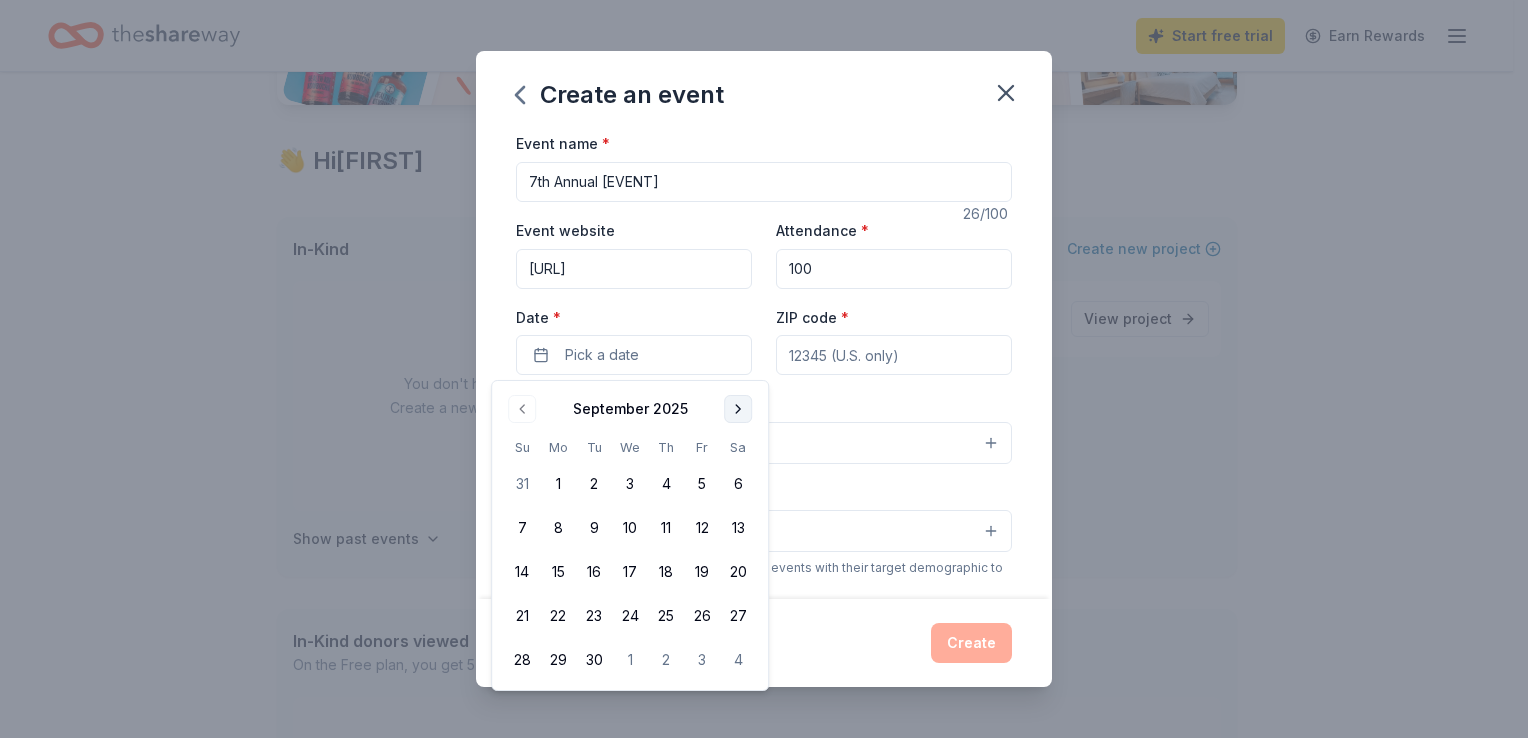 click at bounding box center (738, 409) 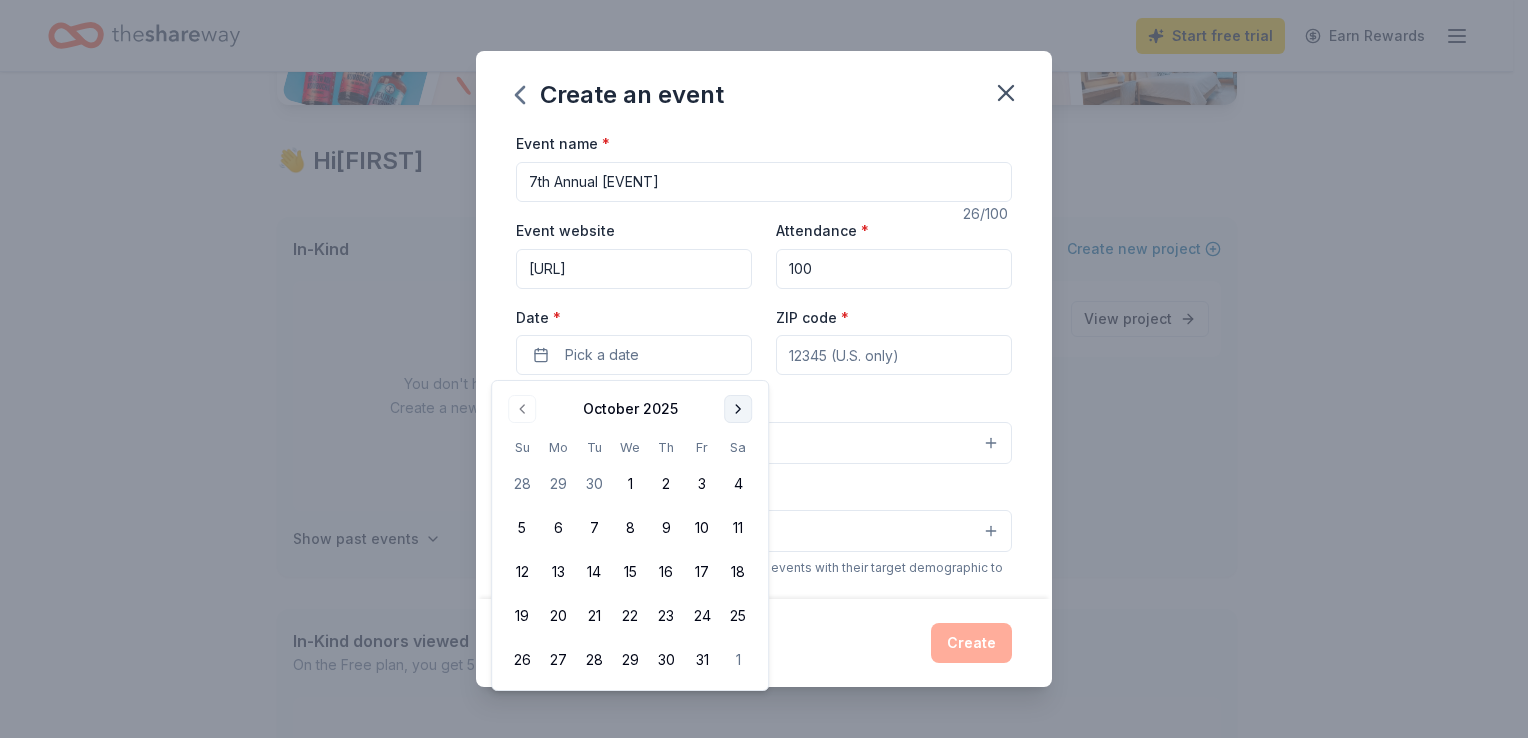 click at bounding box center (738, 409) 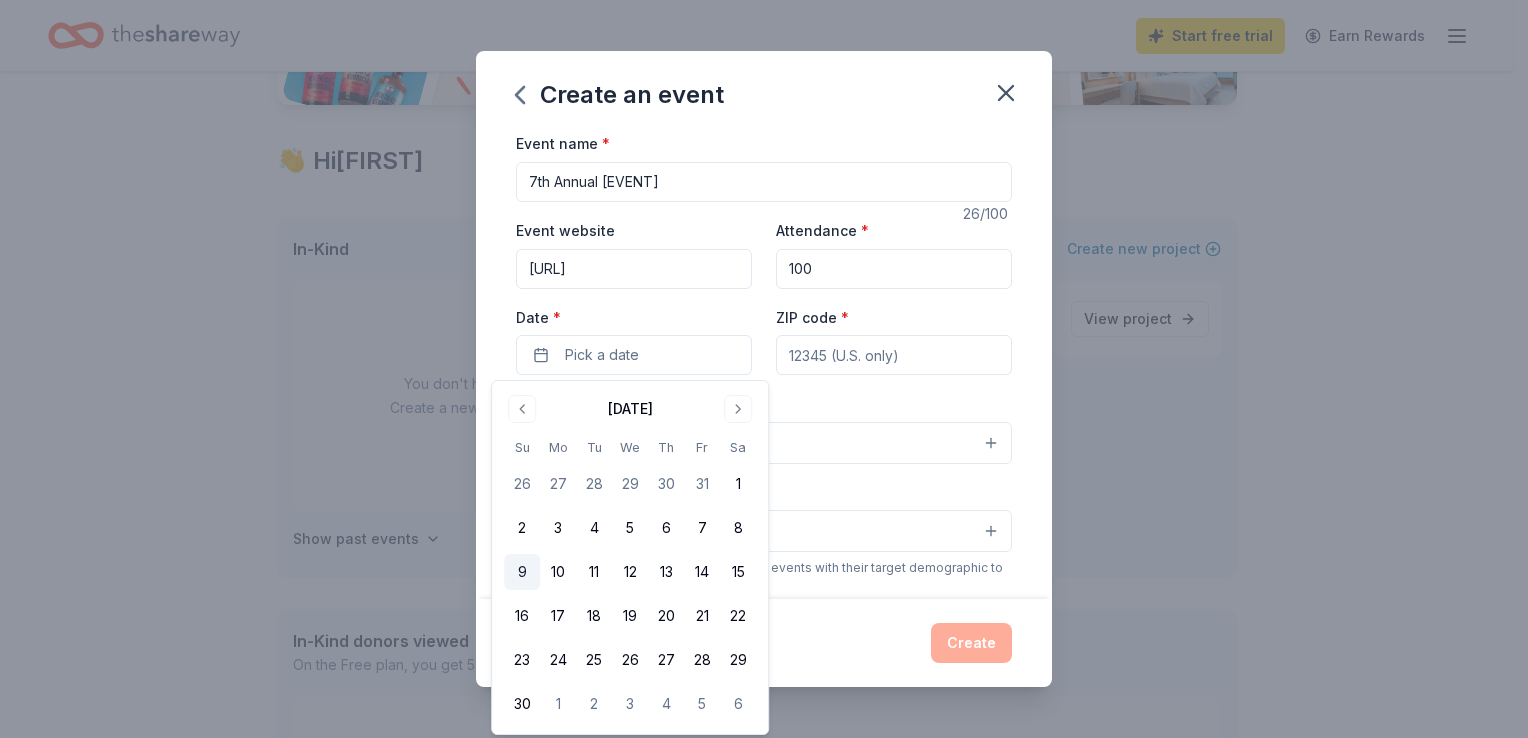 click on "9" at bounding box center (522, 572) 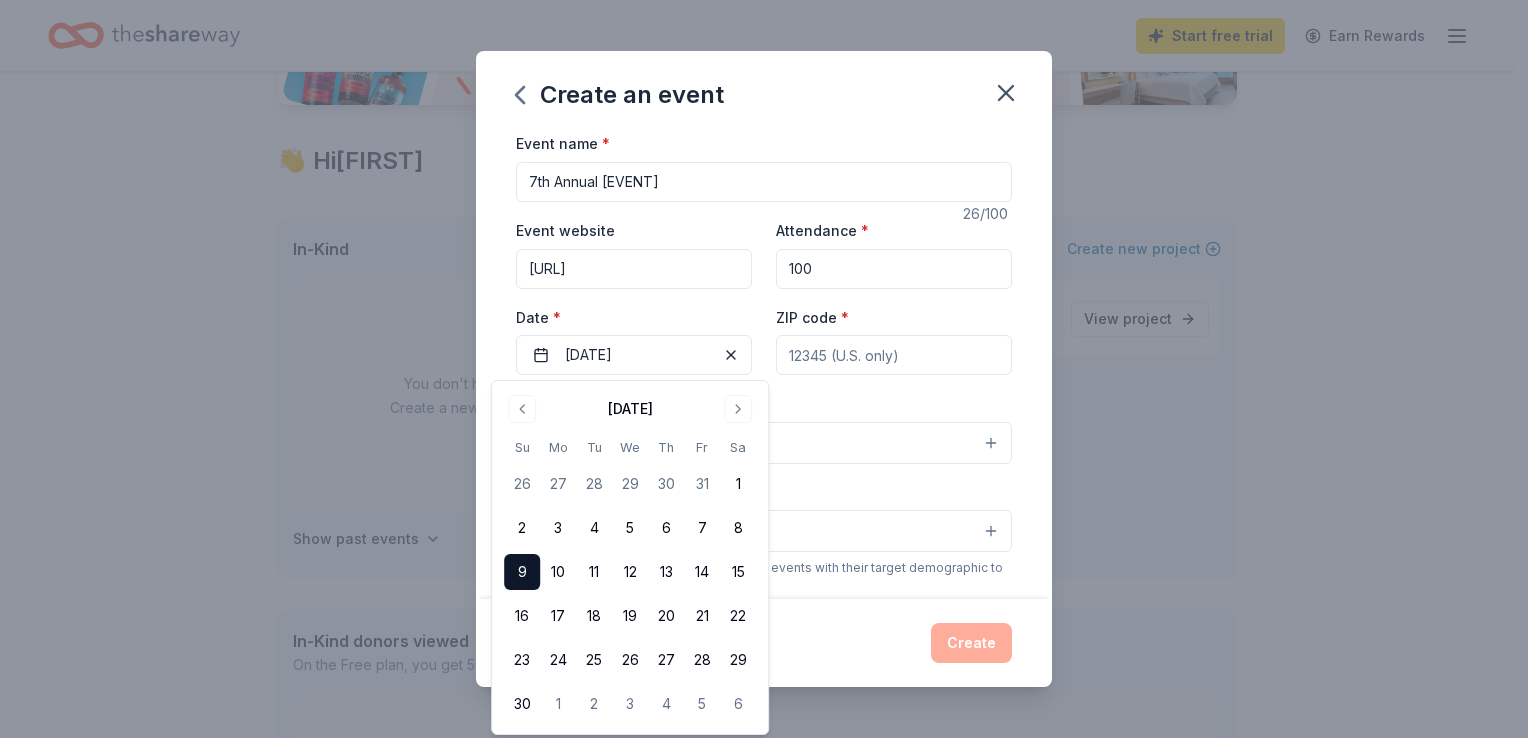 click on "ZIP code *" at bounding box center (894, 355) 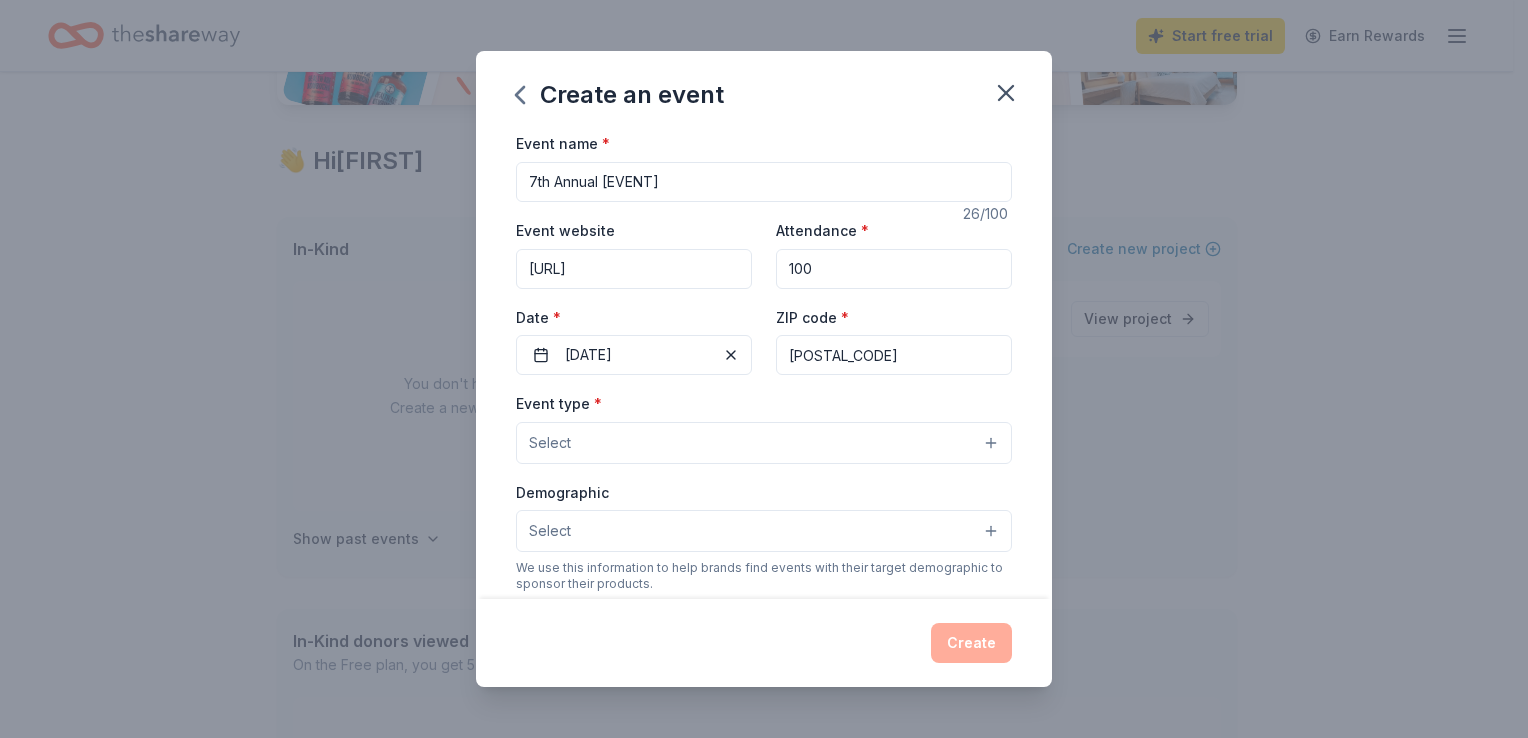 type on "[POSTAL_CODE]" 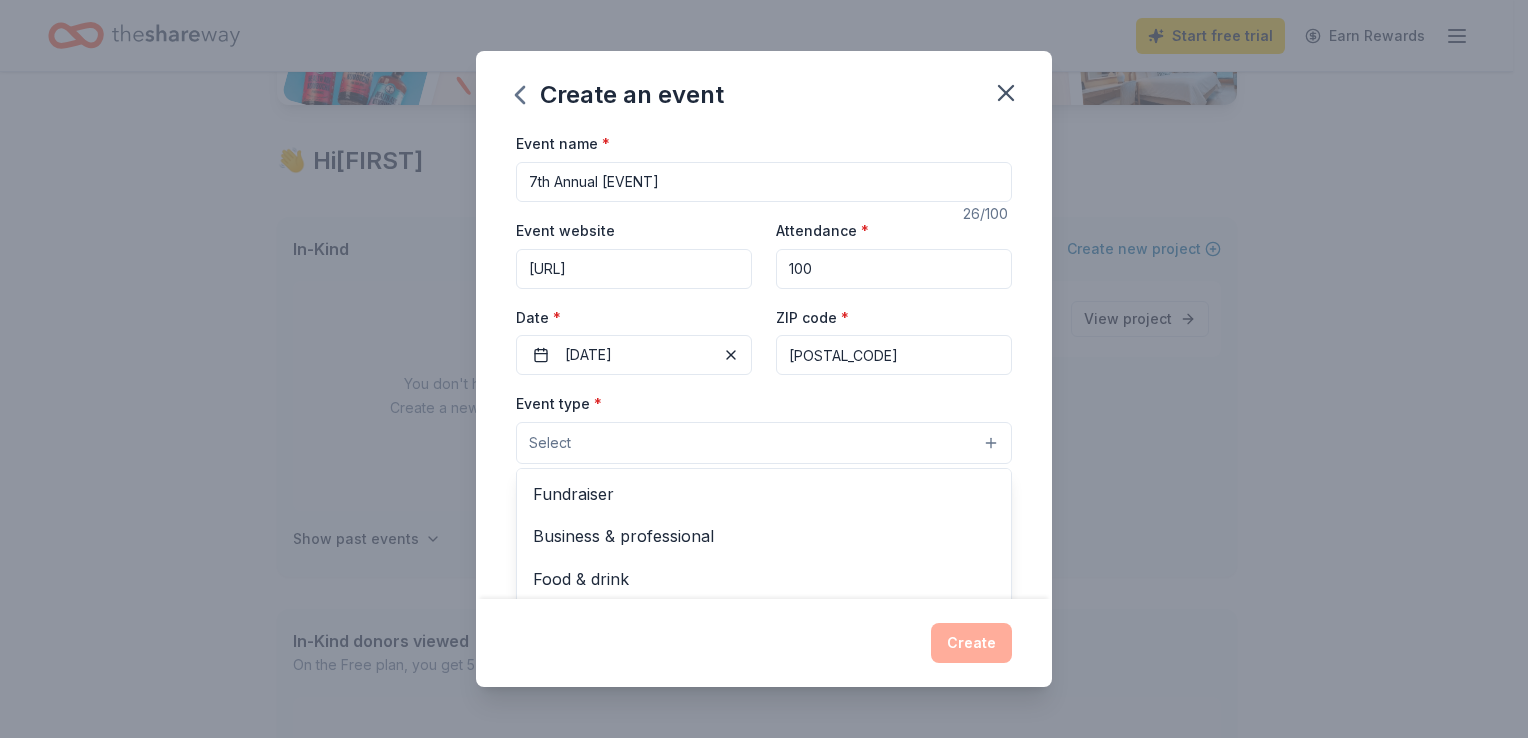 click on "Select" at bounding box center [764, 443] 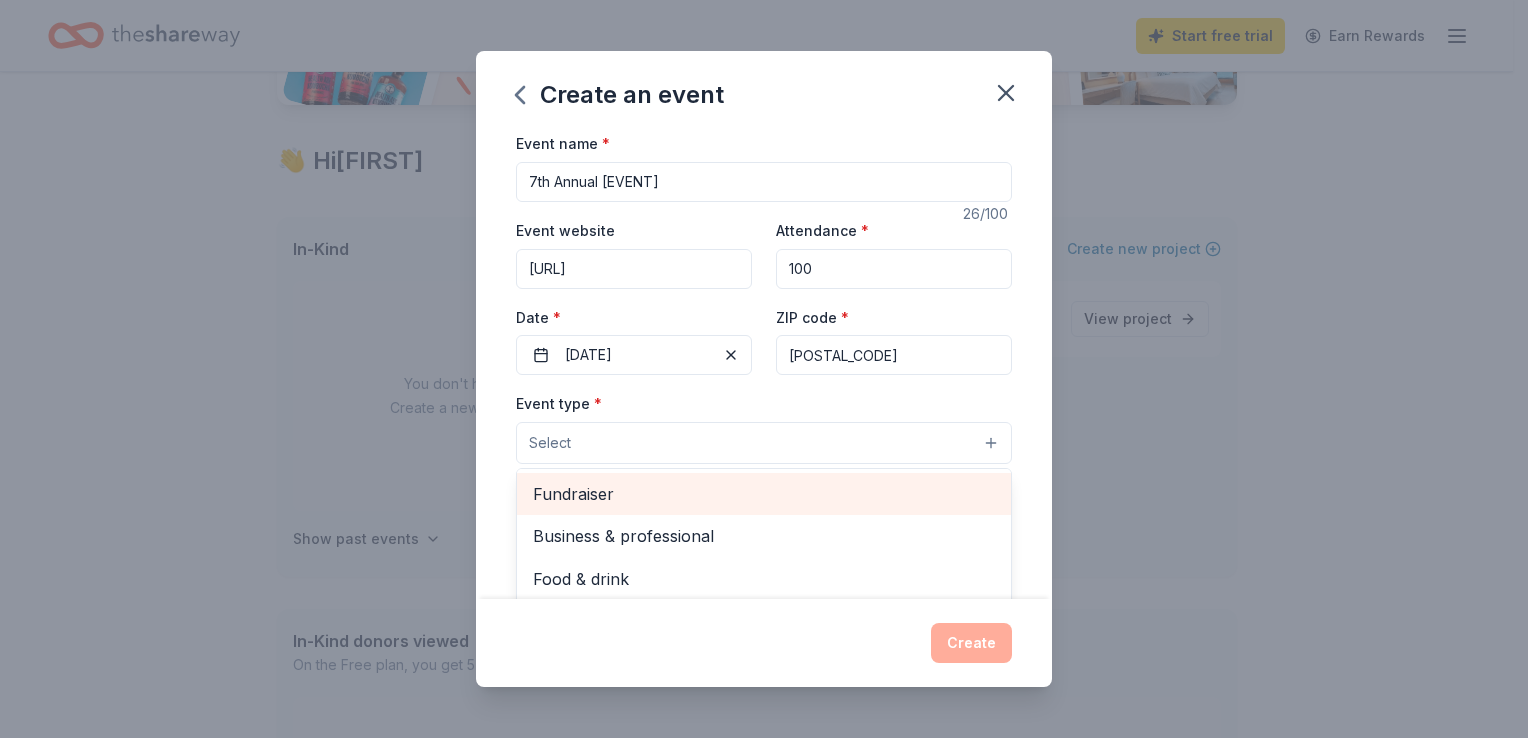 click on "Fundraiser" at bounding box center [764, 494] 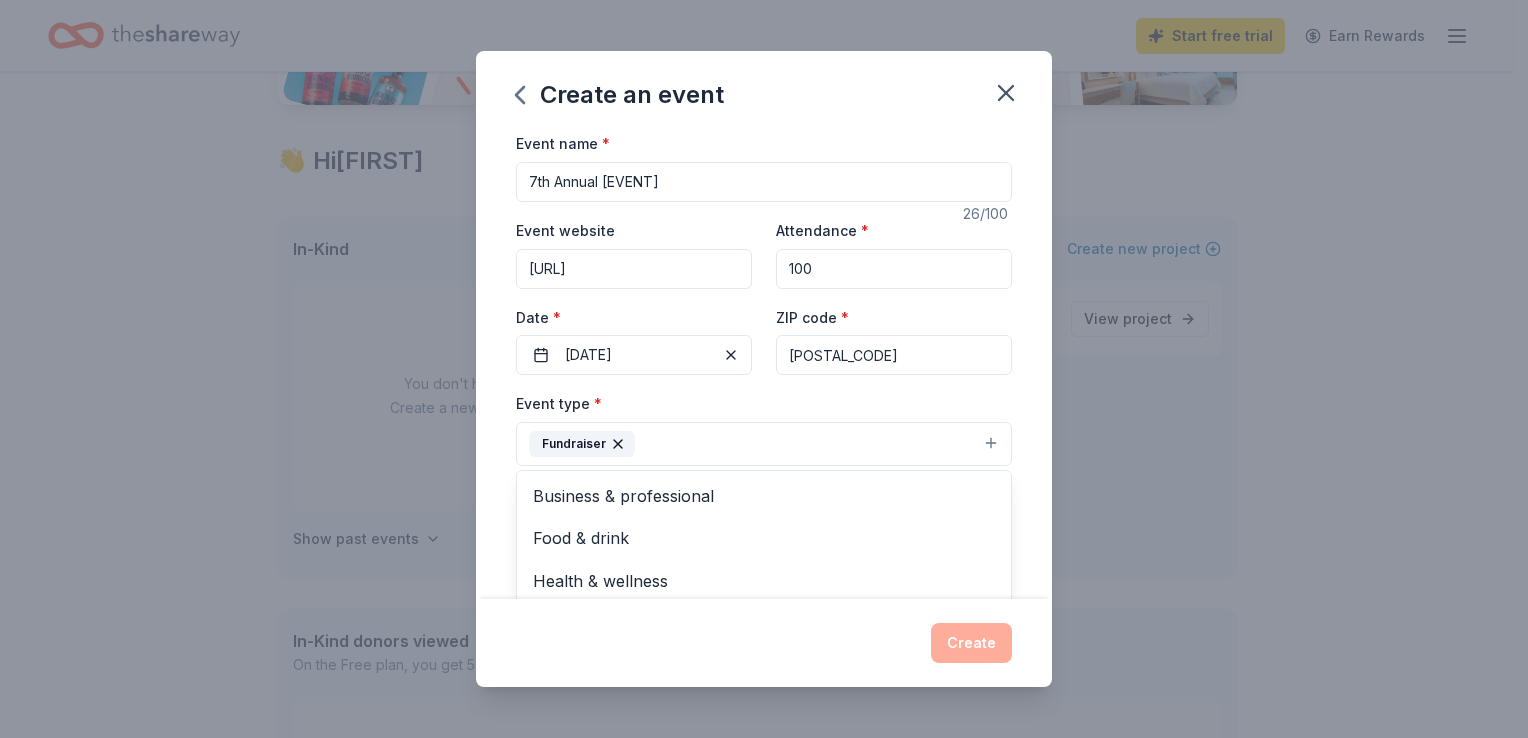 click on "Event name * 7th Annual [EVENT] [NUMBER] /100 Event website [URL] Attendance * [NUMBER] Date * [DATE] ZIP code * [POSTAL_CODE] Event type * Fundraiser Business & professional Food & drink Health & wellness Hobbies Music Performing & visual arts Demographic Select We use this information to help brands find events with their target demographic to sponsor their products. Mailing address Apt/unit Description What are you looking for? * Auction & raffle Meals Snacks Desserts Alcohol Beverages Send me reminders Email me reminders of donor application deadlines Recurring event" at bounding box center (764, 364) 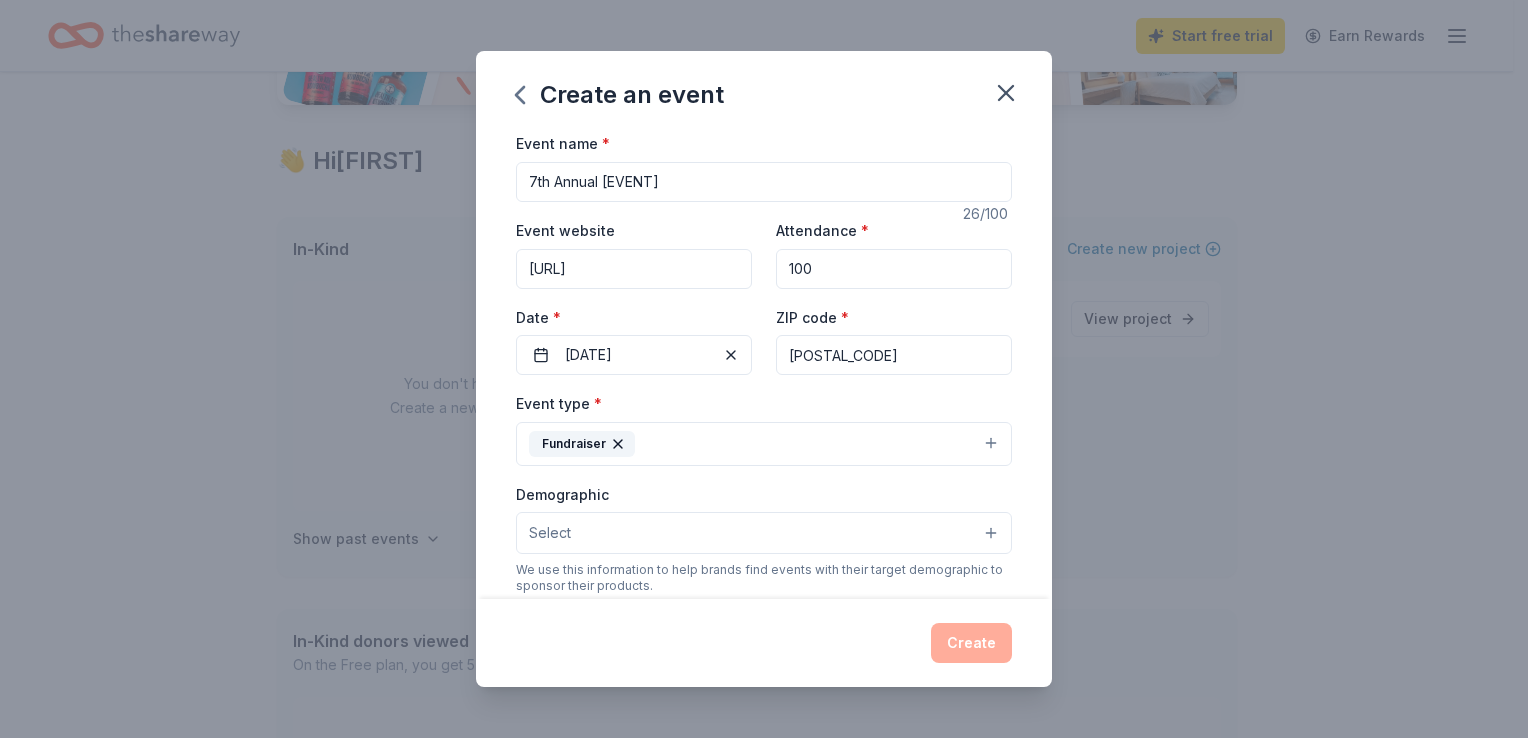 click on "Select" at bounding box center [764, 533] 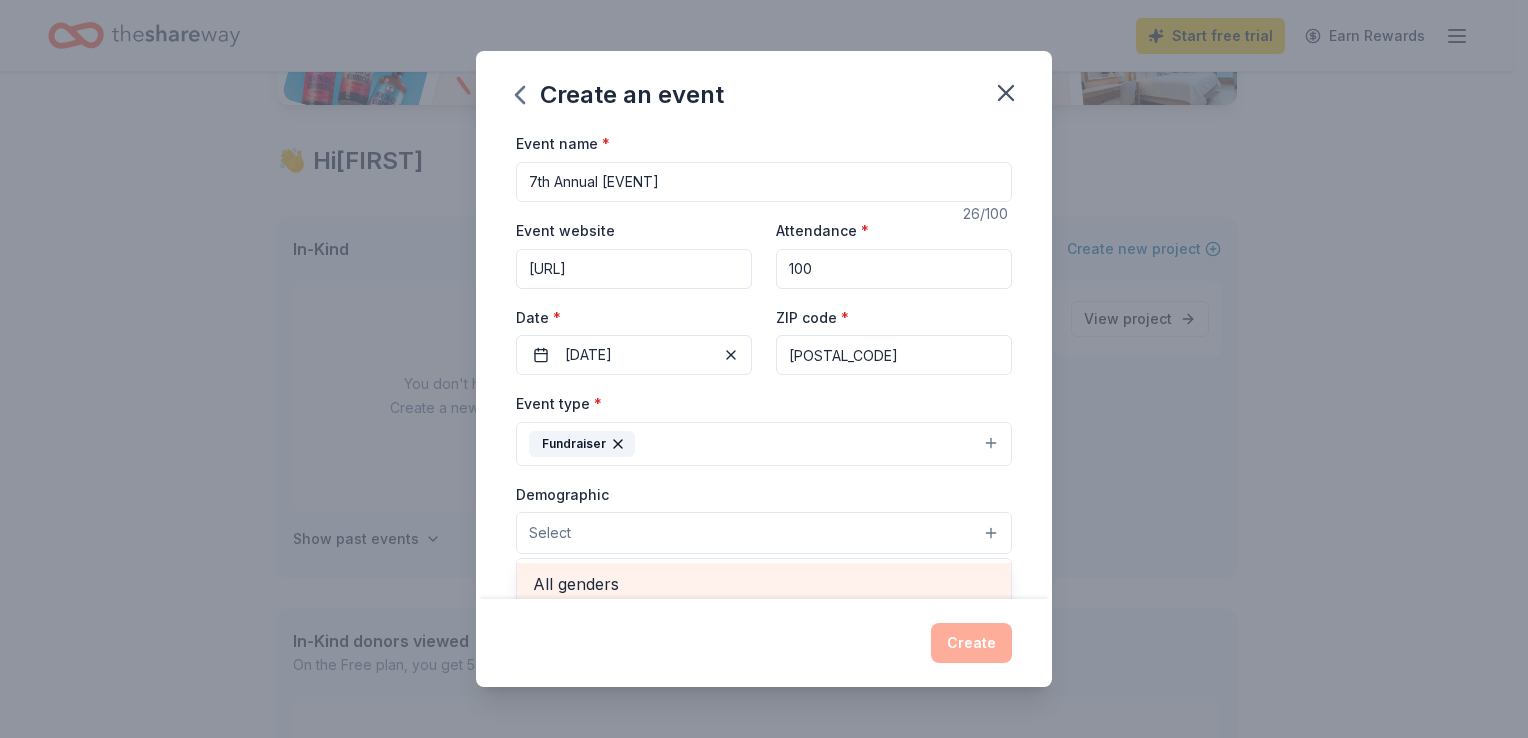 click on "All genders" at bounding box center (764, 584) 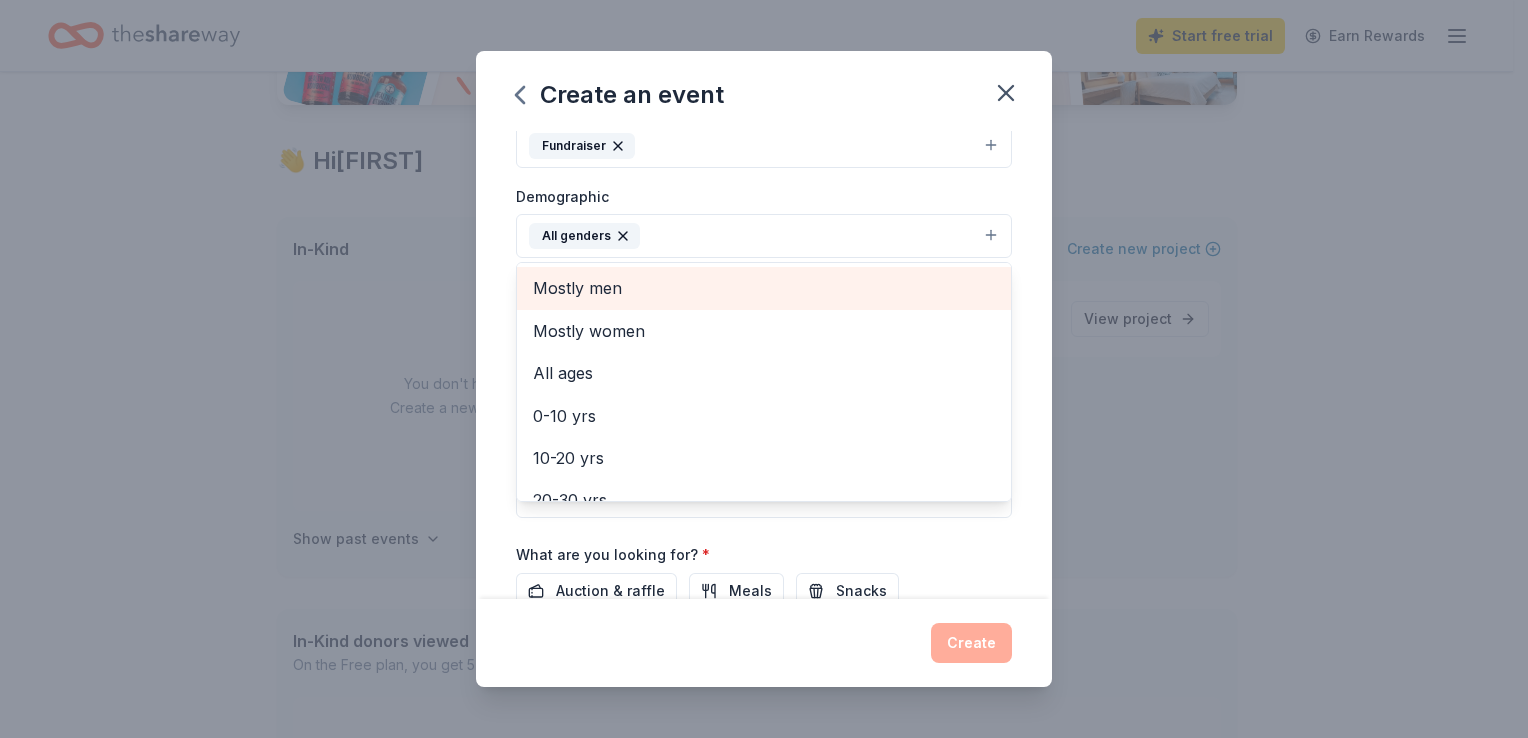 scroll, scrollTop: 302, scrollLeft: 0, axis: vertical 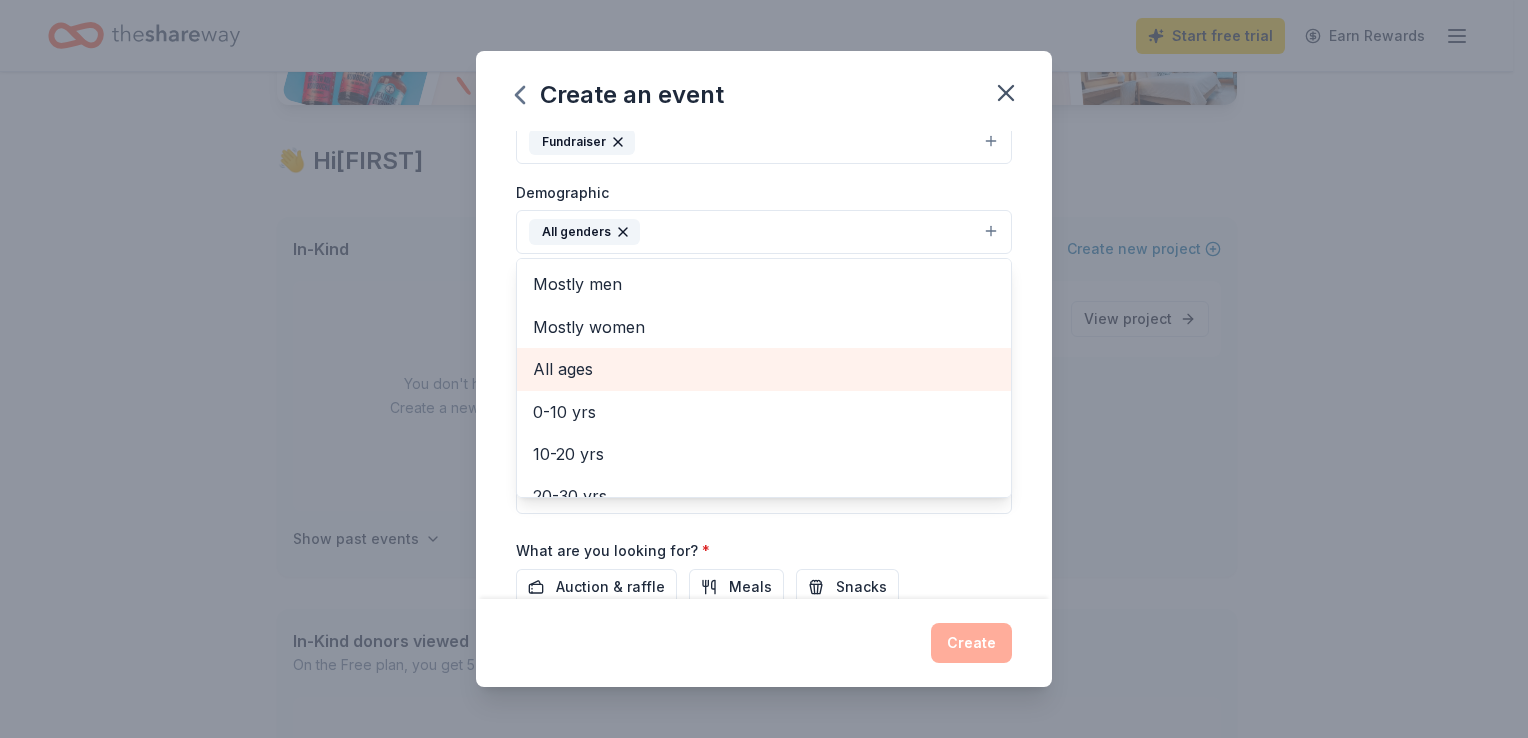 click on "All ages" at bounding box center [764, 369] 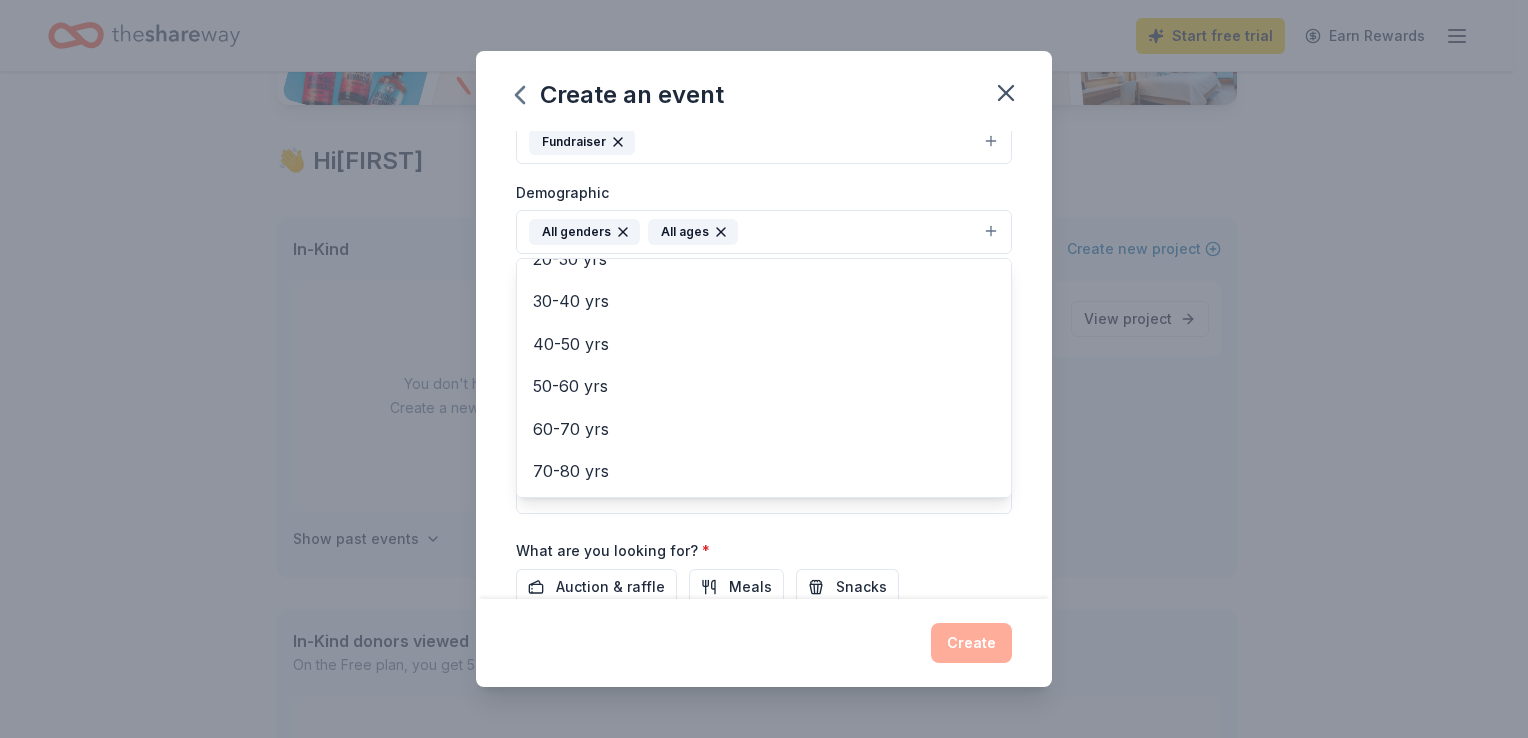 scroll, scrollTop: 236, scrollLeft: 0, axis: vertical 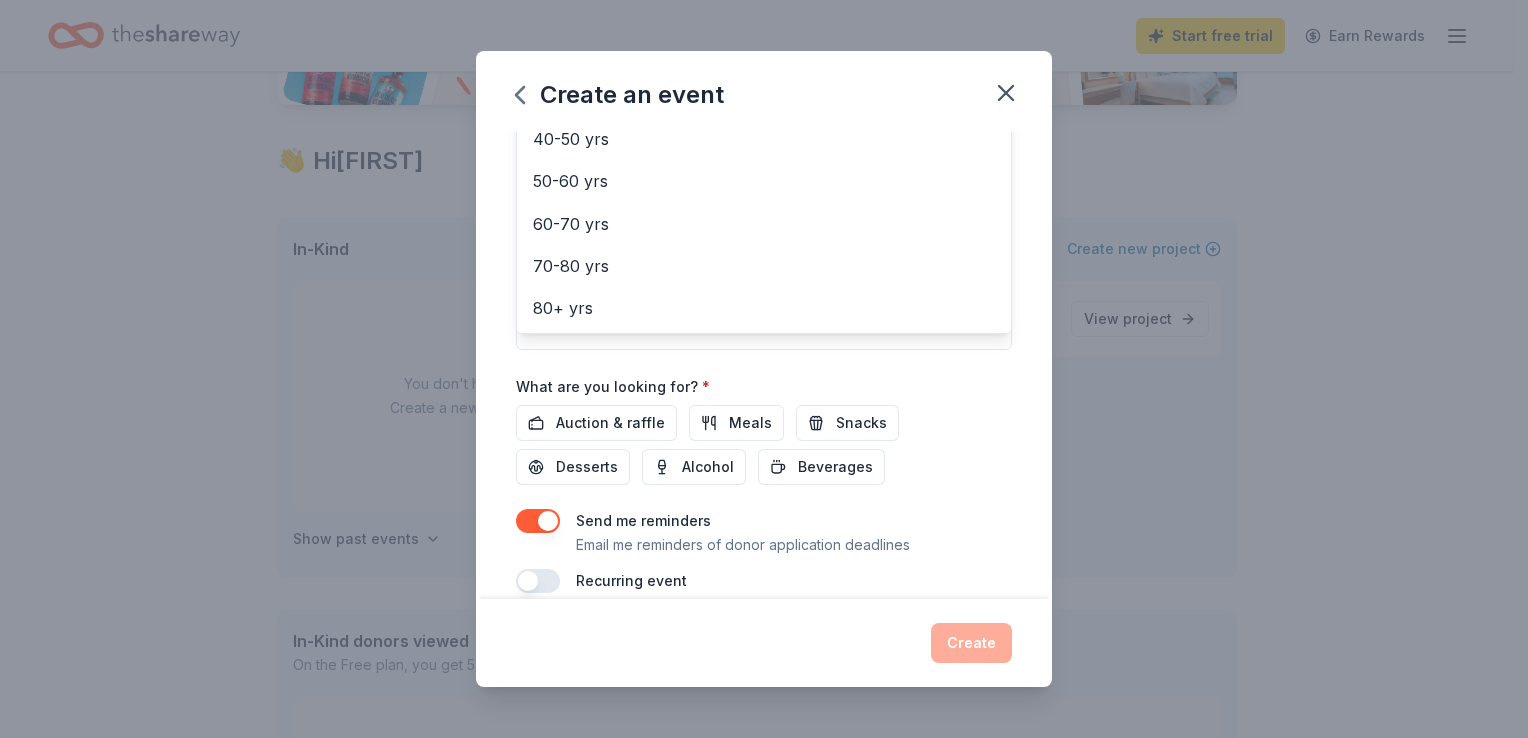 click on "Event name * 7th Annual [EVENT] [NUMBER] /100 Event website [URL] Attendance * [NUMBER] Date * [DATE] ZIP code * [POSTAL_CODE] Event type * Fundraiser Demographic All genders All ages Mostly men Mostly women 0-10 yrs 10-20 yrs 20-30 yrs 30-40 yrs 40-50 yrs 50-60 yrs 60-70 yrs 70-80 yrs 80+ yrs We use this information to help brands find events with their target demographic to sponsor their products. Mailing address Apt/unit Description What are you looking for? * Auction & raffle Meals Snacks Desserts Alcohol Beverages Send me reminders Email me reminders of donor application deadlines Recurring event" at bounding box center [764, 129] 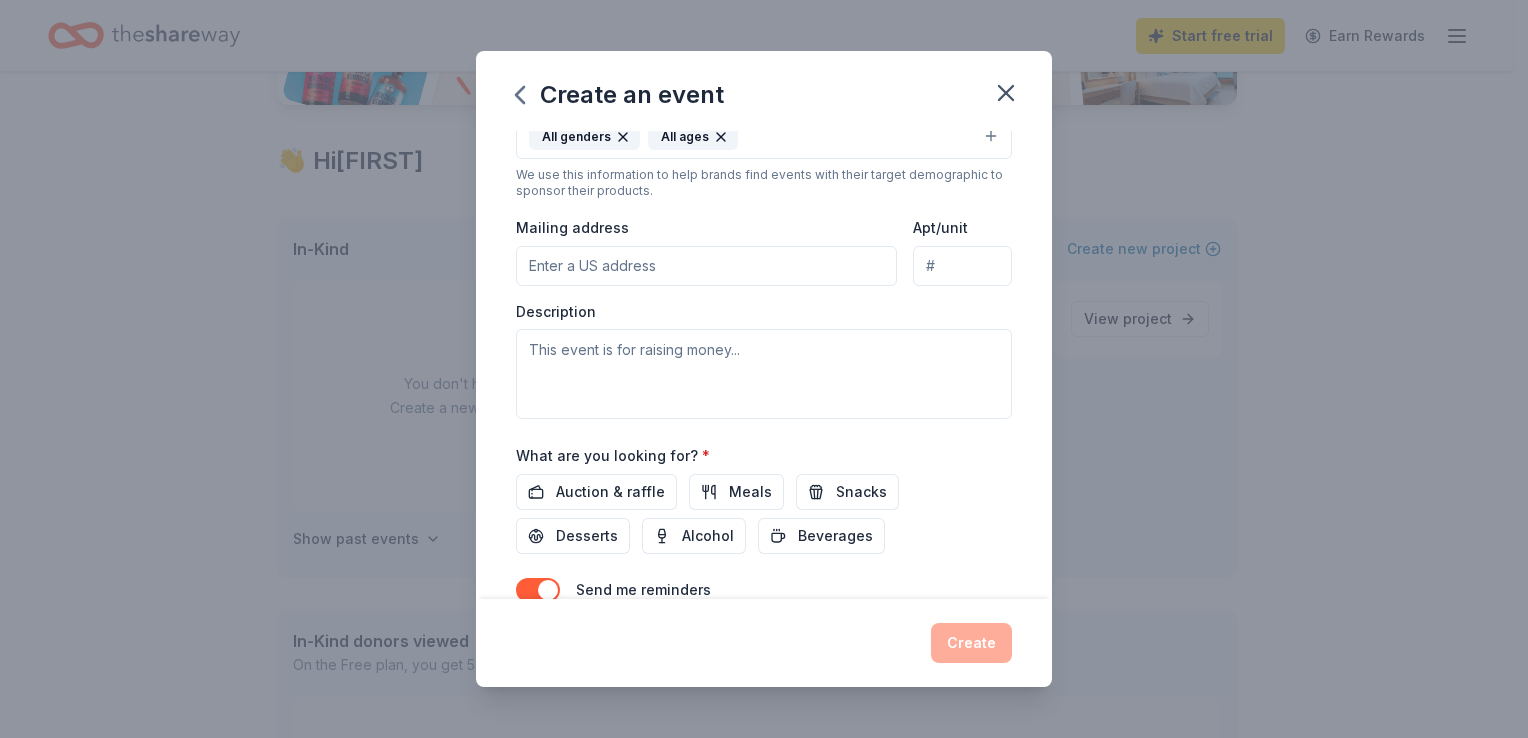 scroll, scrollTop: 398, scrollLeft: 0, axis: vertical 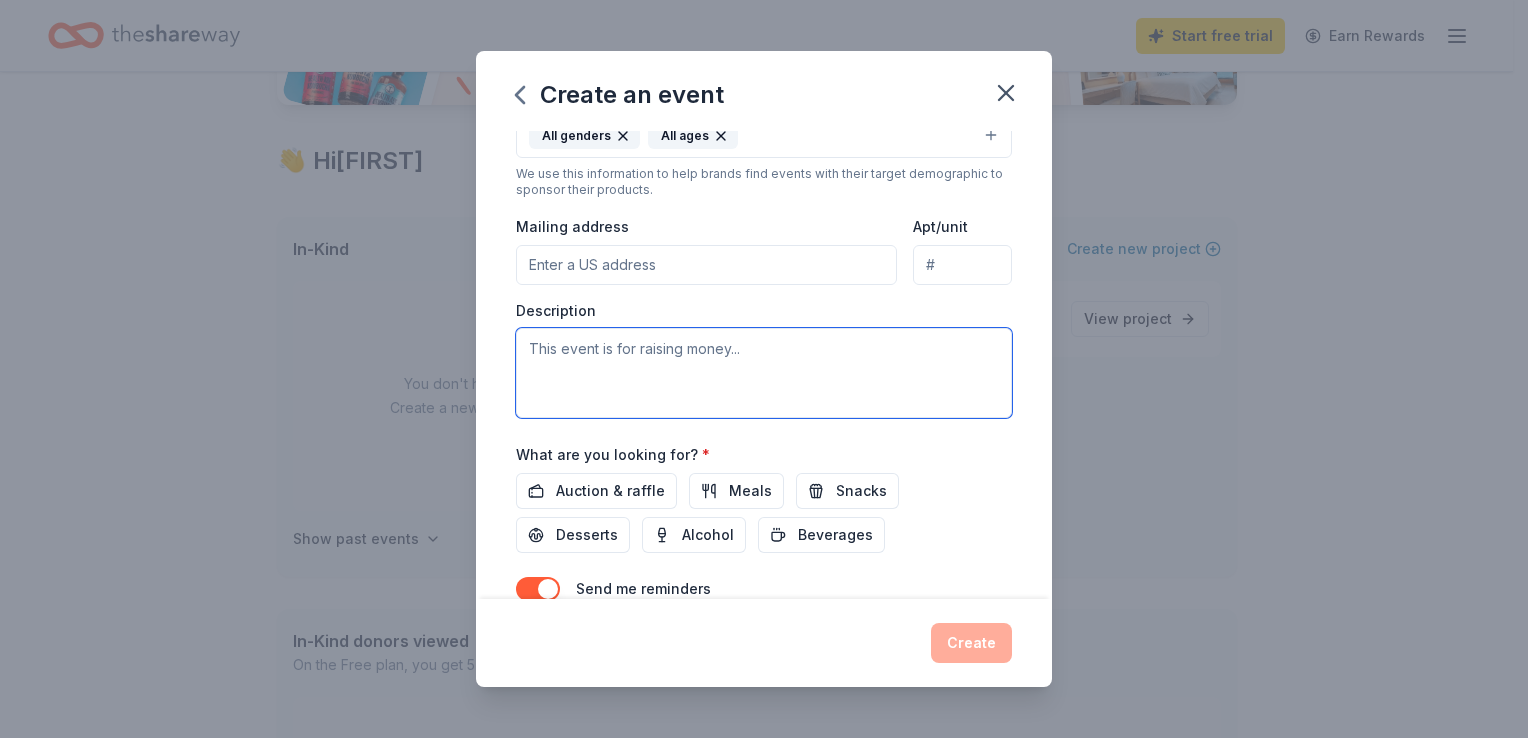 click at bounding box center [764, 373] 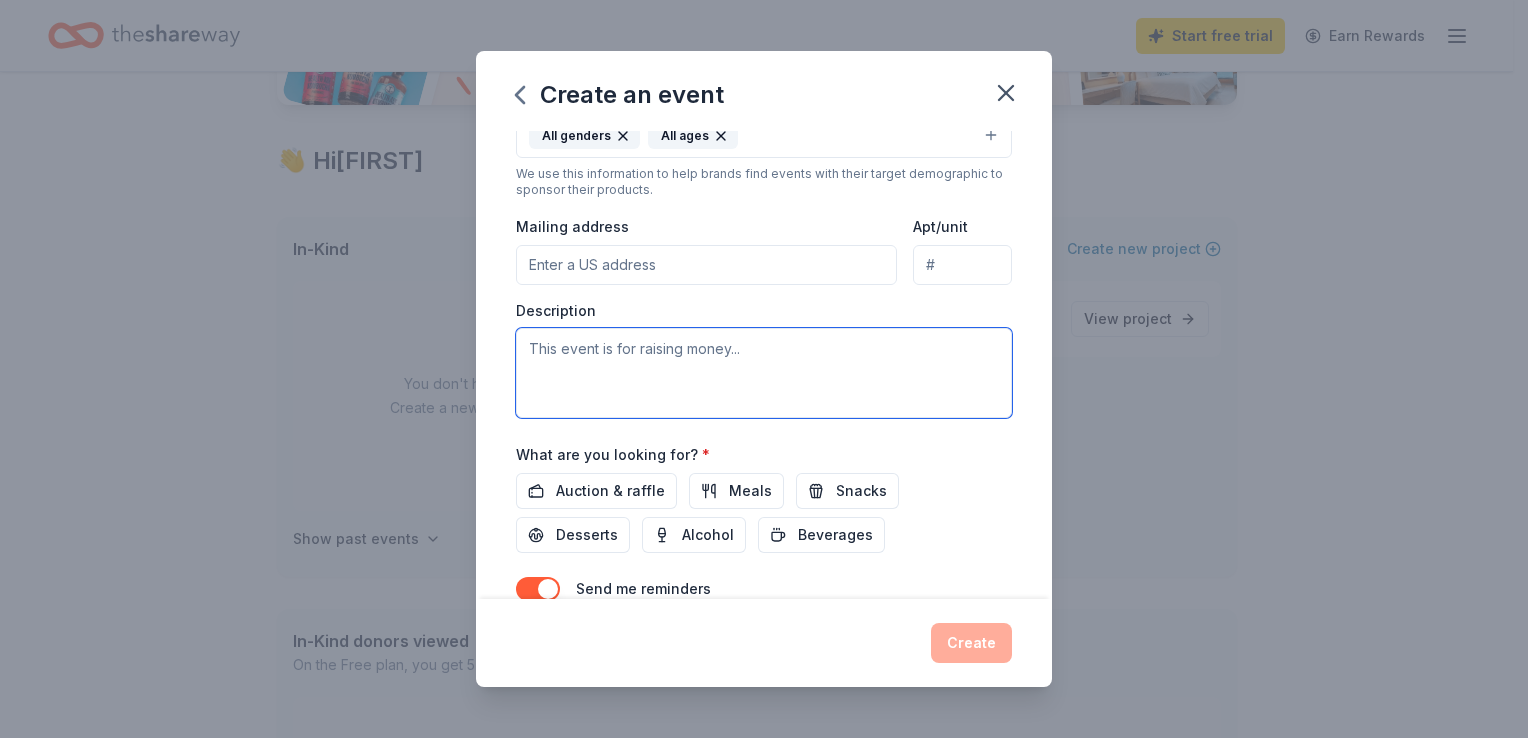 click at bounding box center (764, 373) 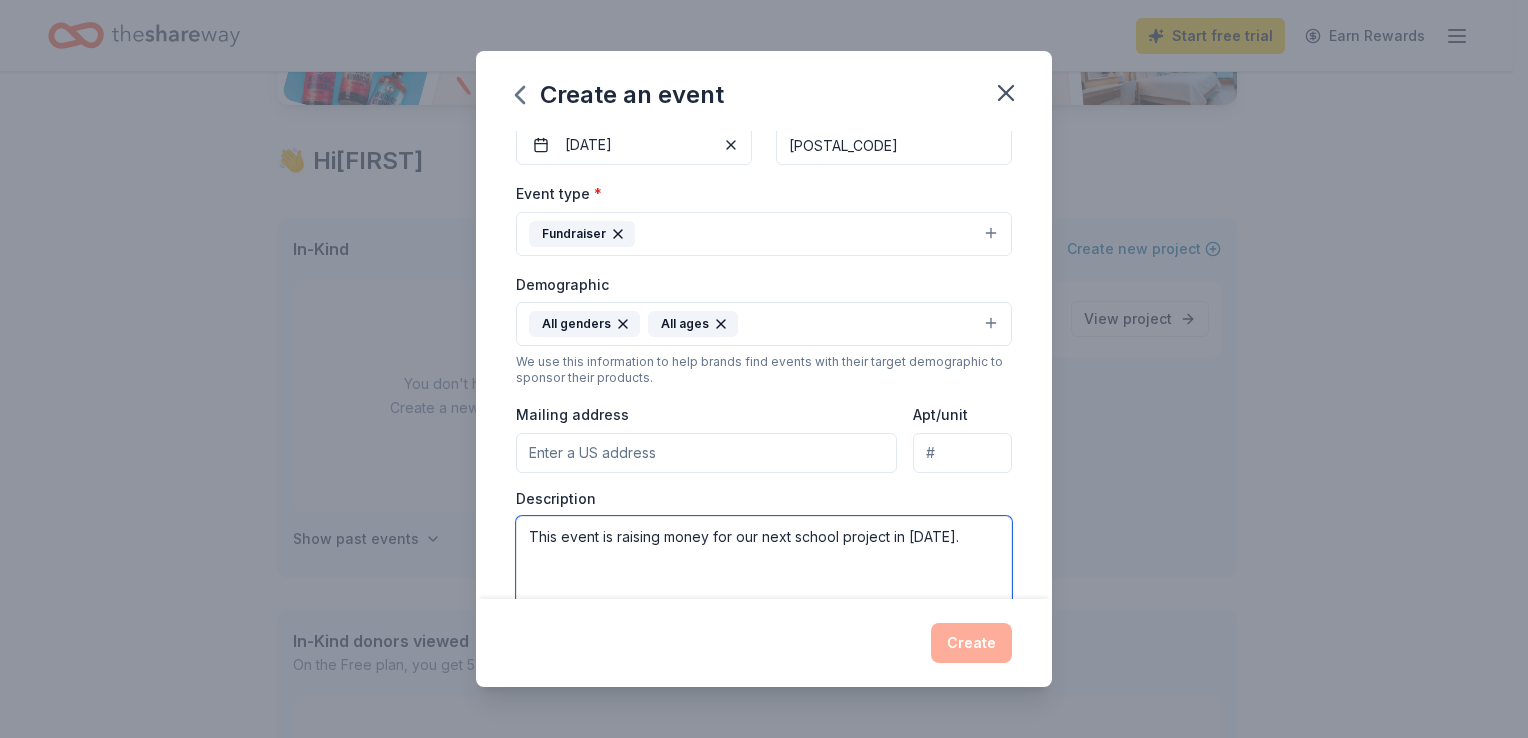 scroll, scrollTop: 229, scrollLeft: 0, axis: vertical 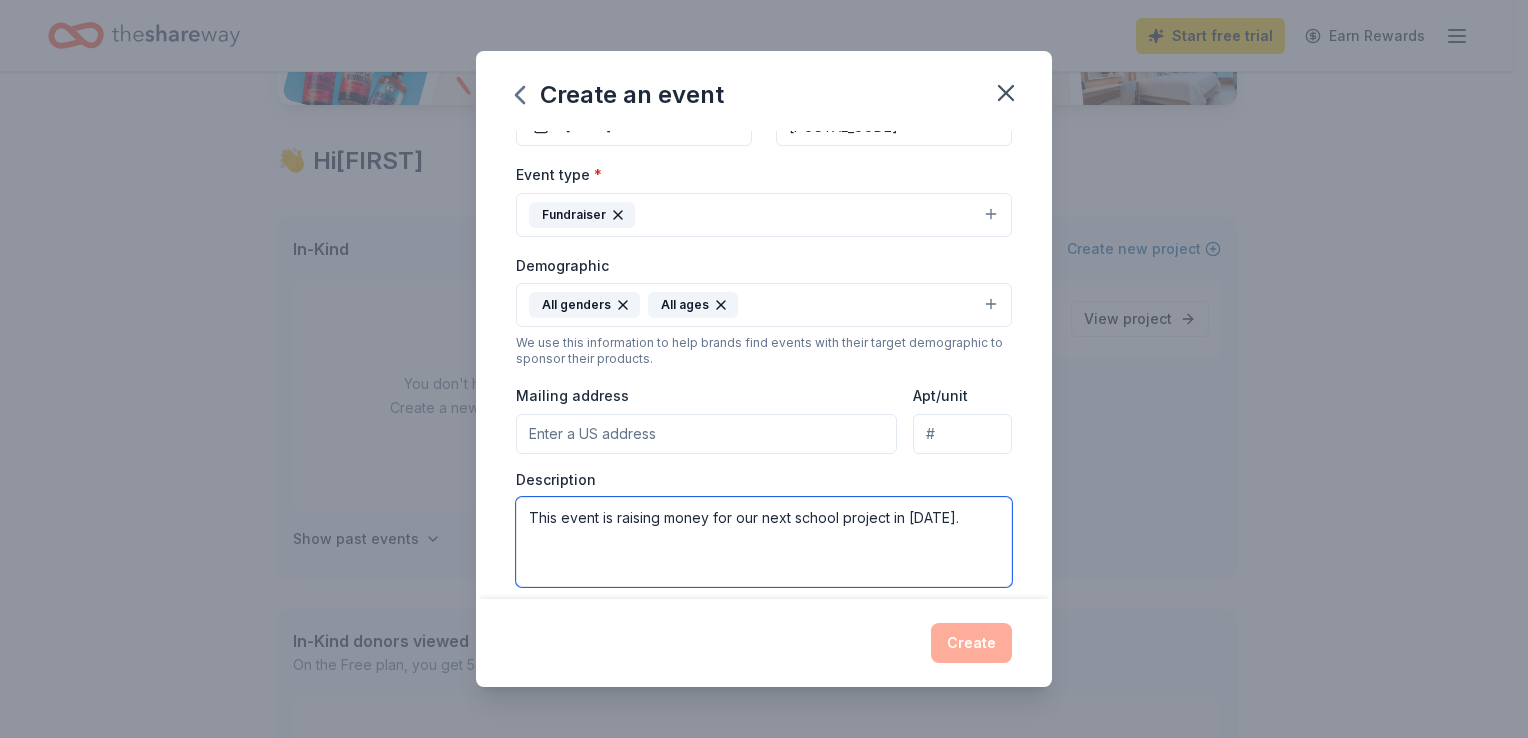 type on "This event is raising money for our next school project in [DATE]." 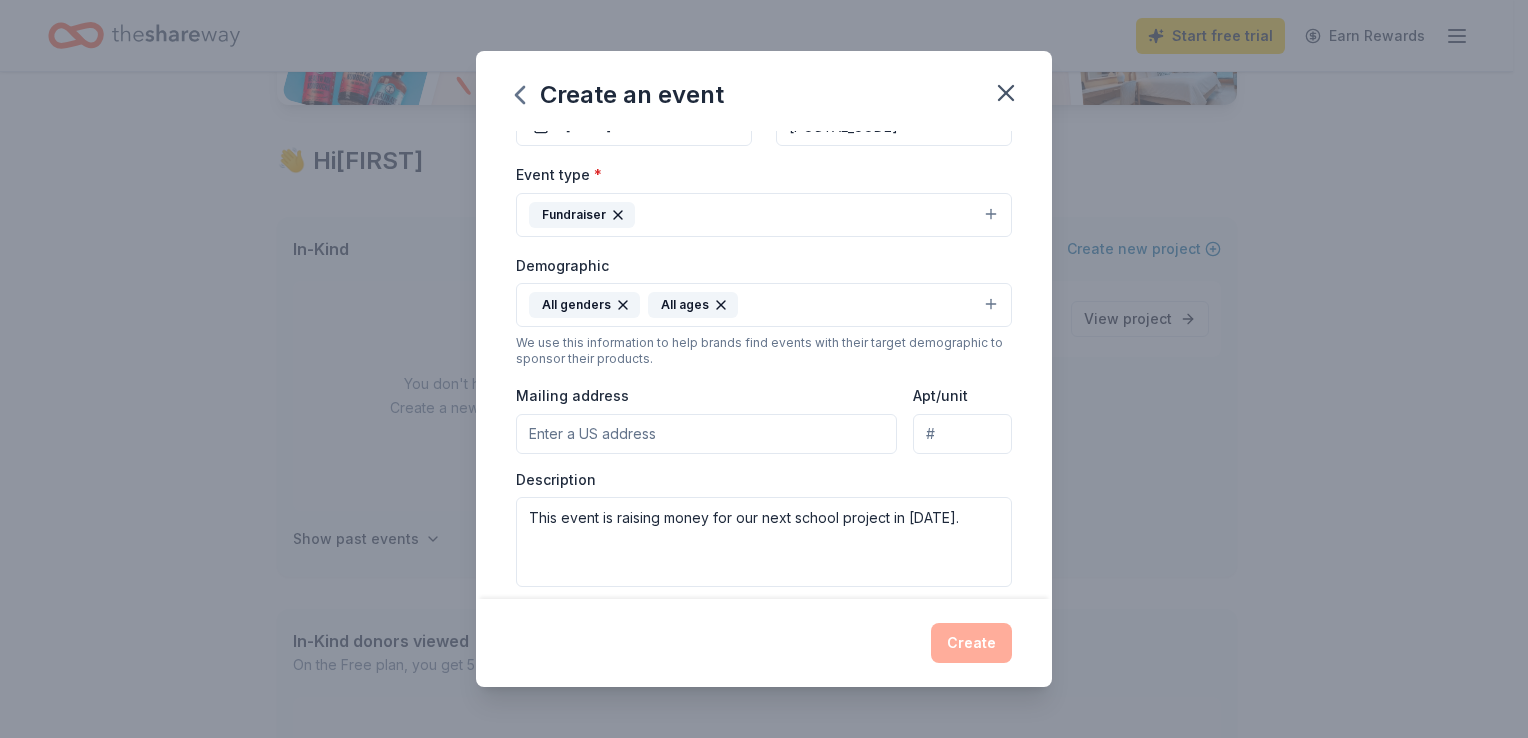 click on "Mailing address" at bounding box center [706, 434] 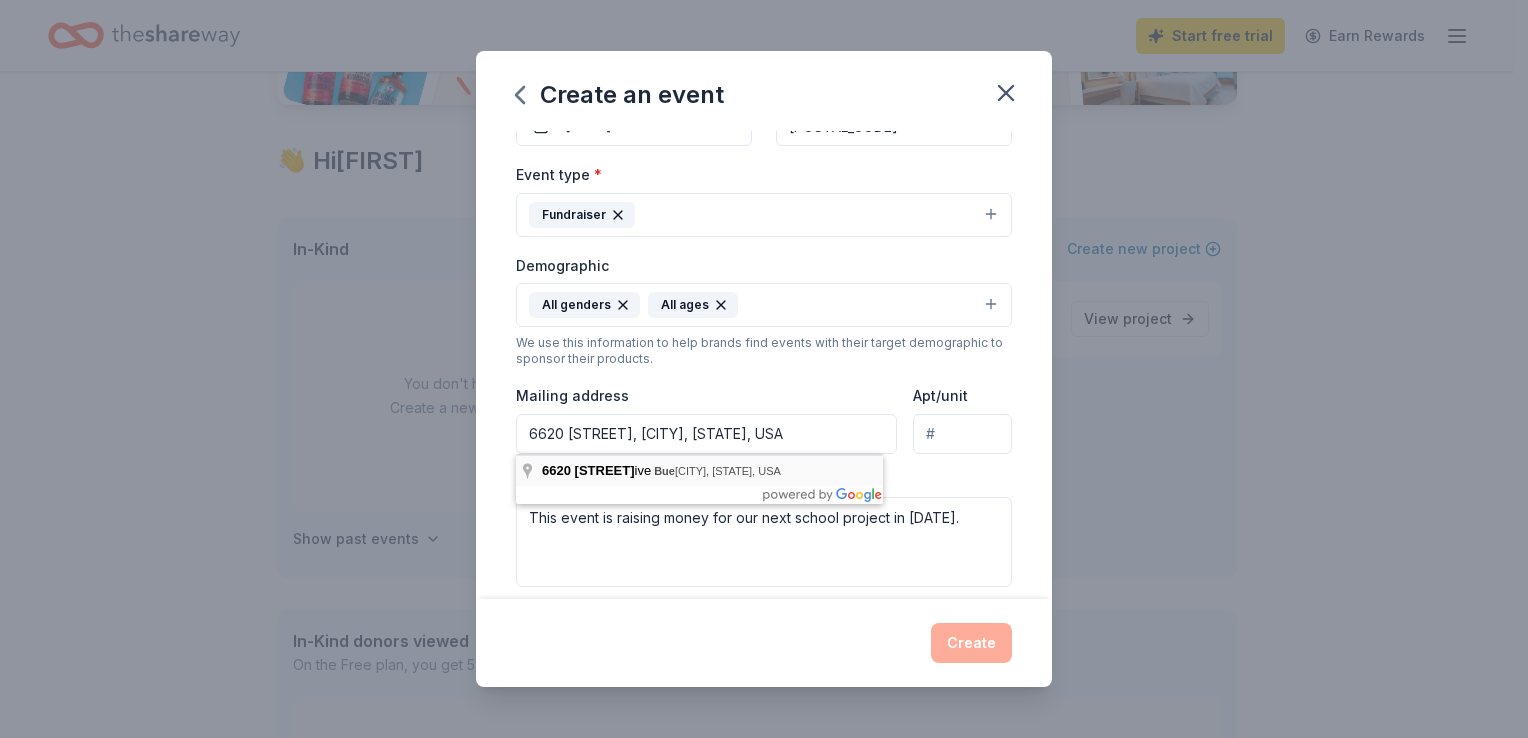 type on "6620 [STREET], [CITY], [STATE], [POSTAL_CODE]" 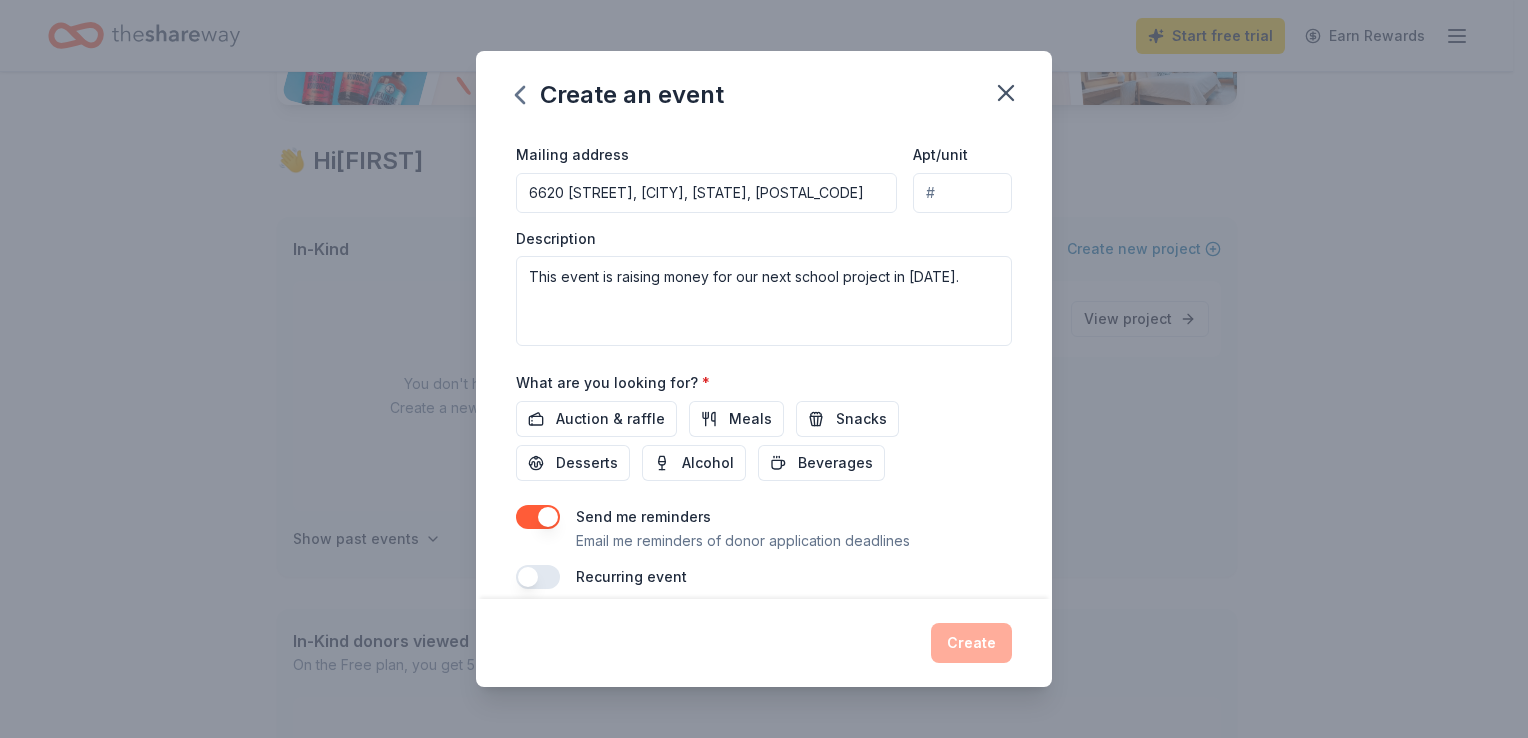 scroll, scrollTop: 491, scrollLeft: 0, axis: vertical 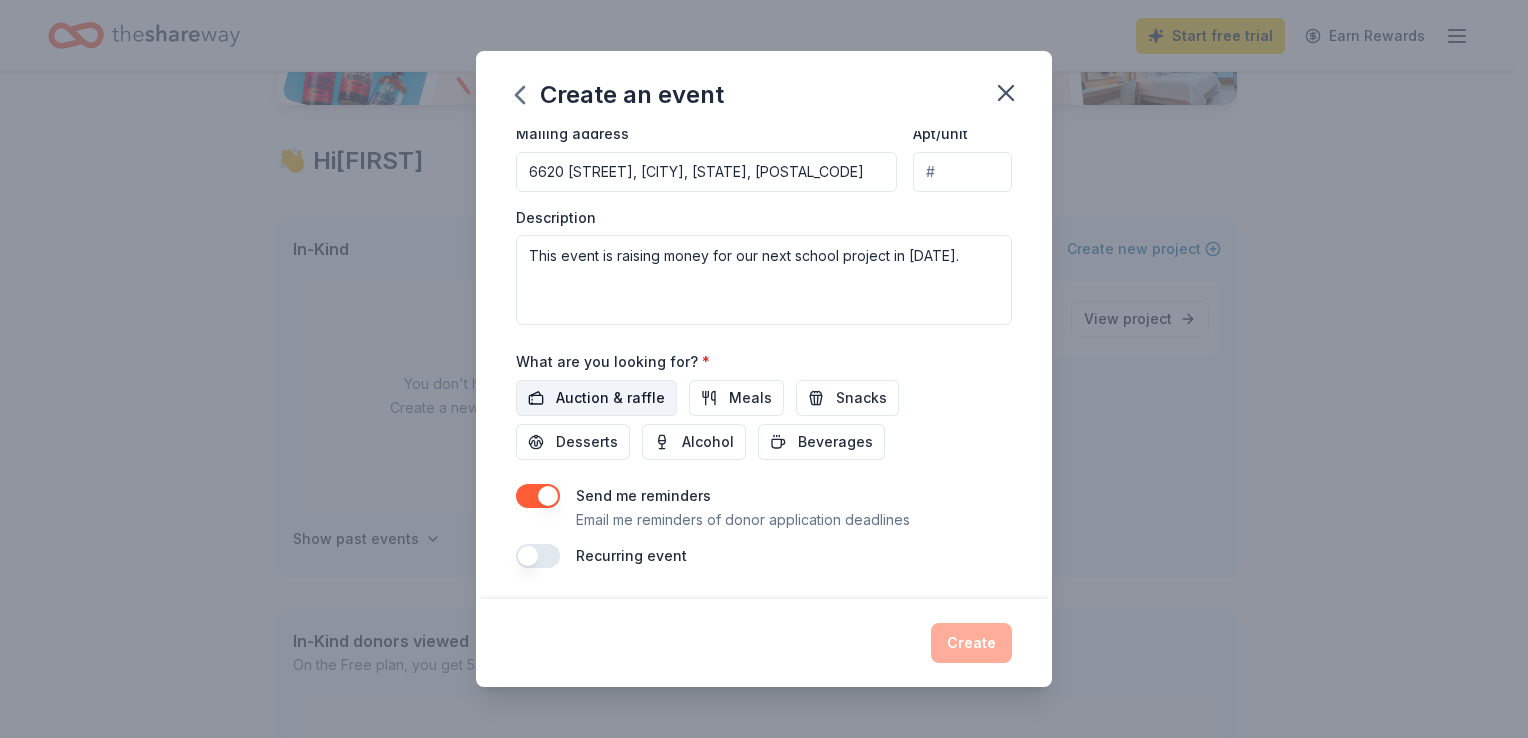 click on "Auction & raffle" at bounding box center (610, 398) 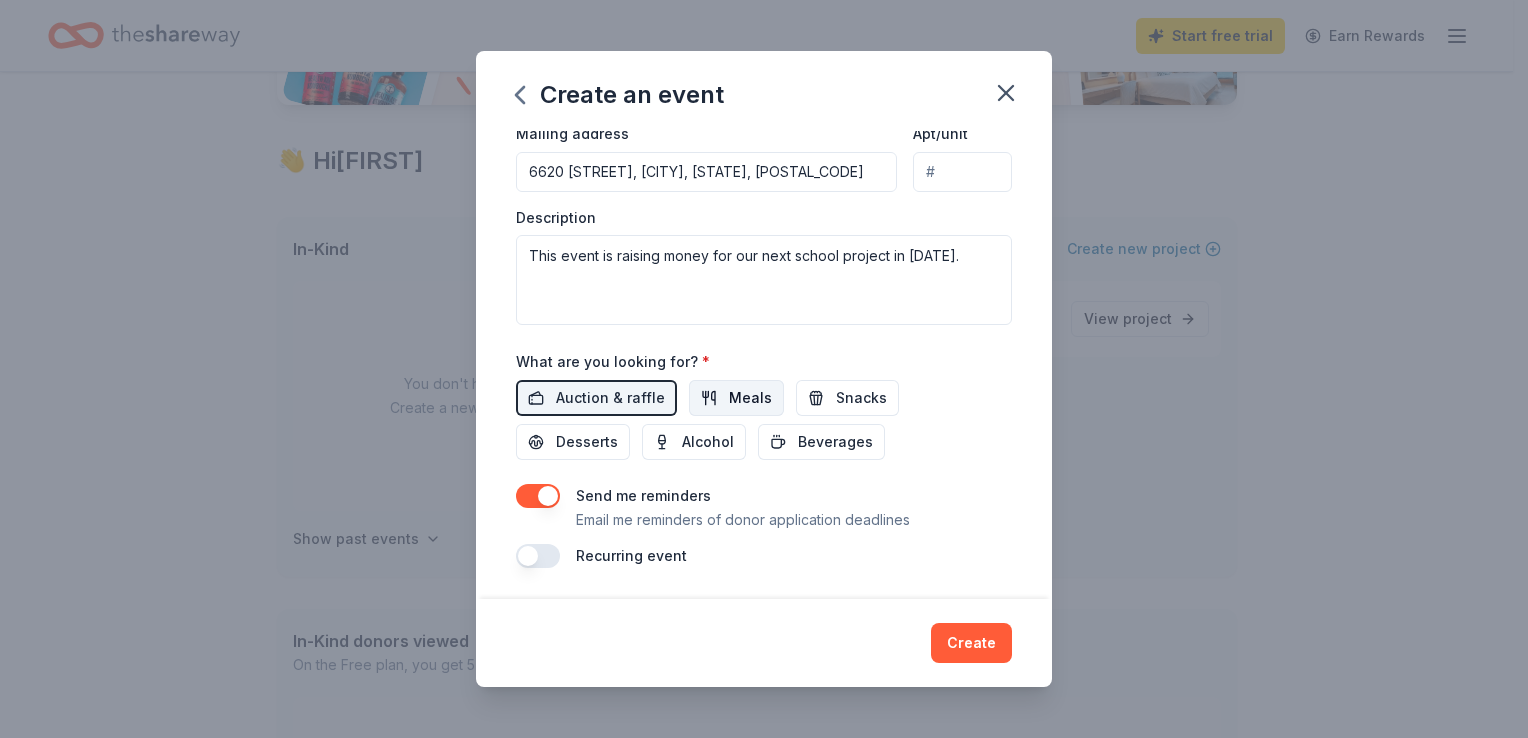 click on "Meals" at bounding box center [750, 398] 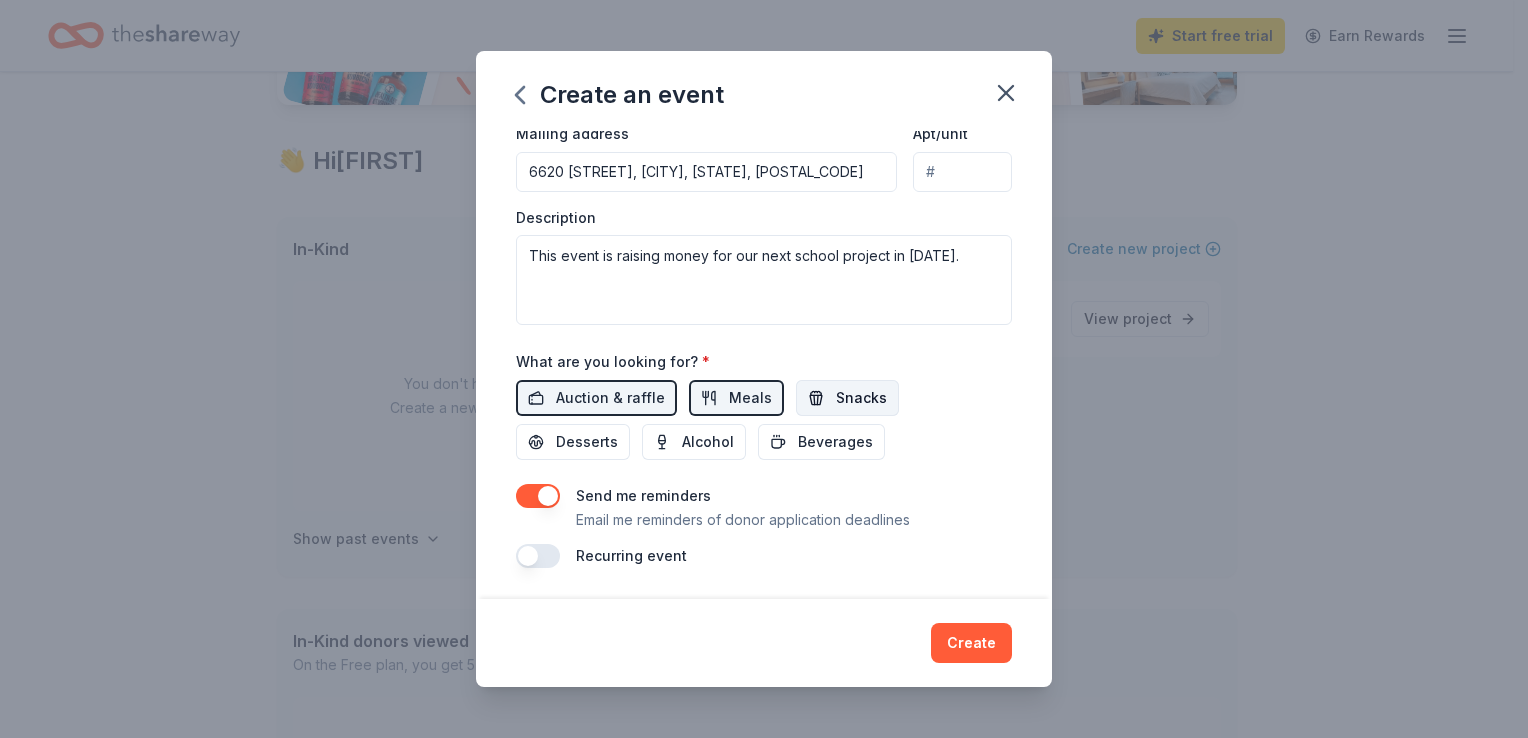 click on "Snacks" at bounding box center (861, 398) 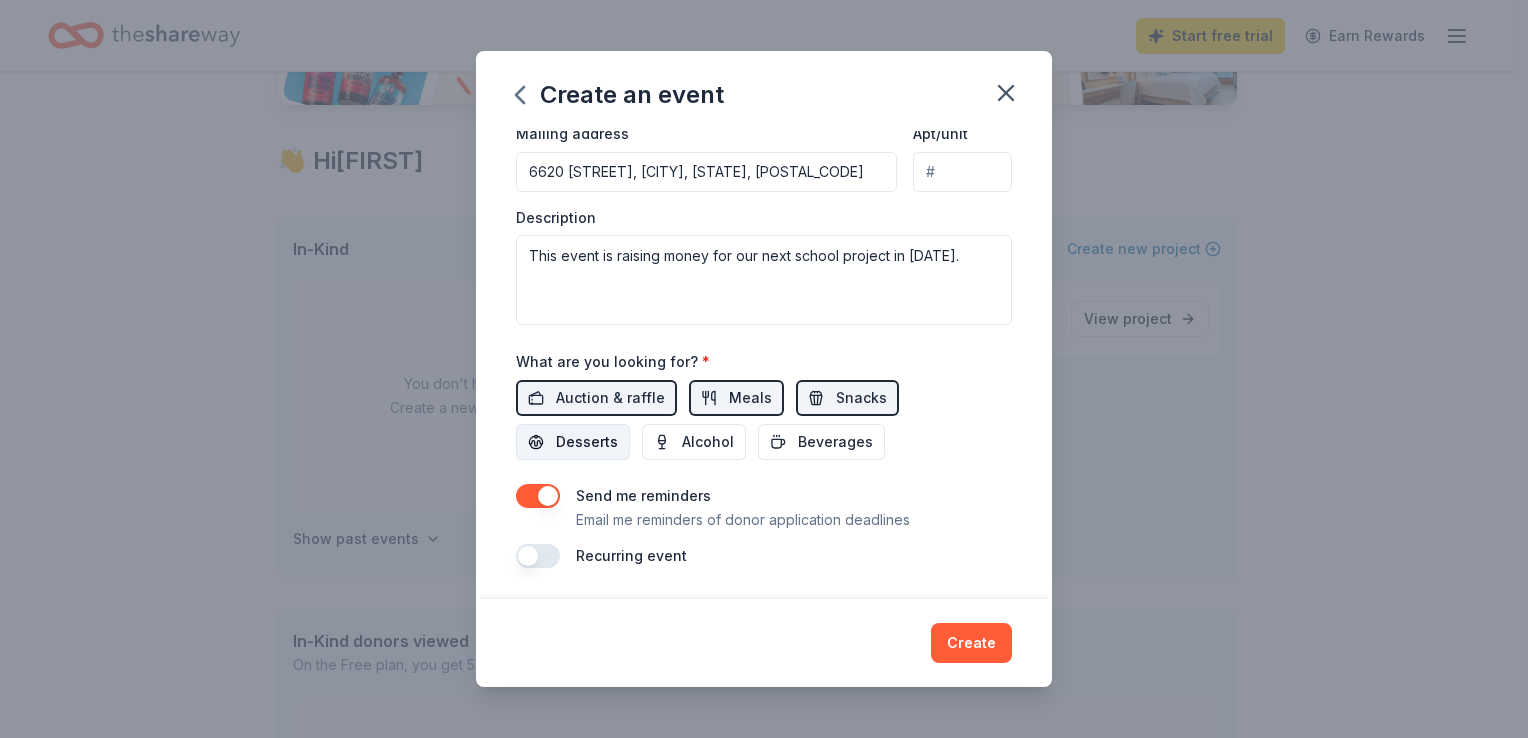 click on "Desserts" at bounding box center [587, 442] 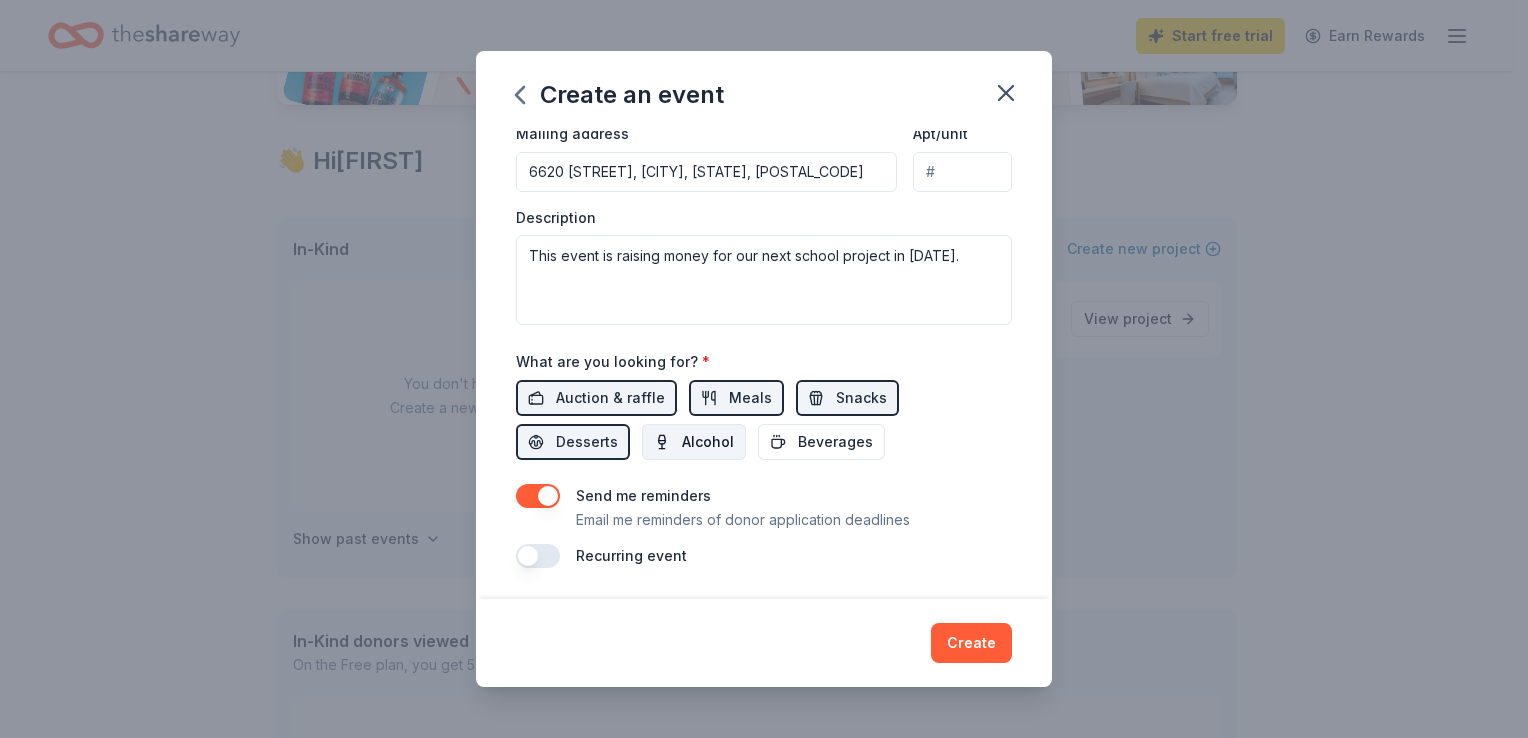 click on "Alcohol" at bounding box center [694, 442] 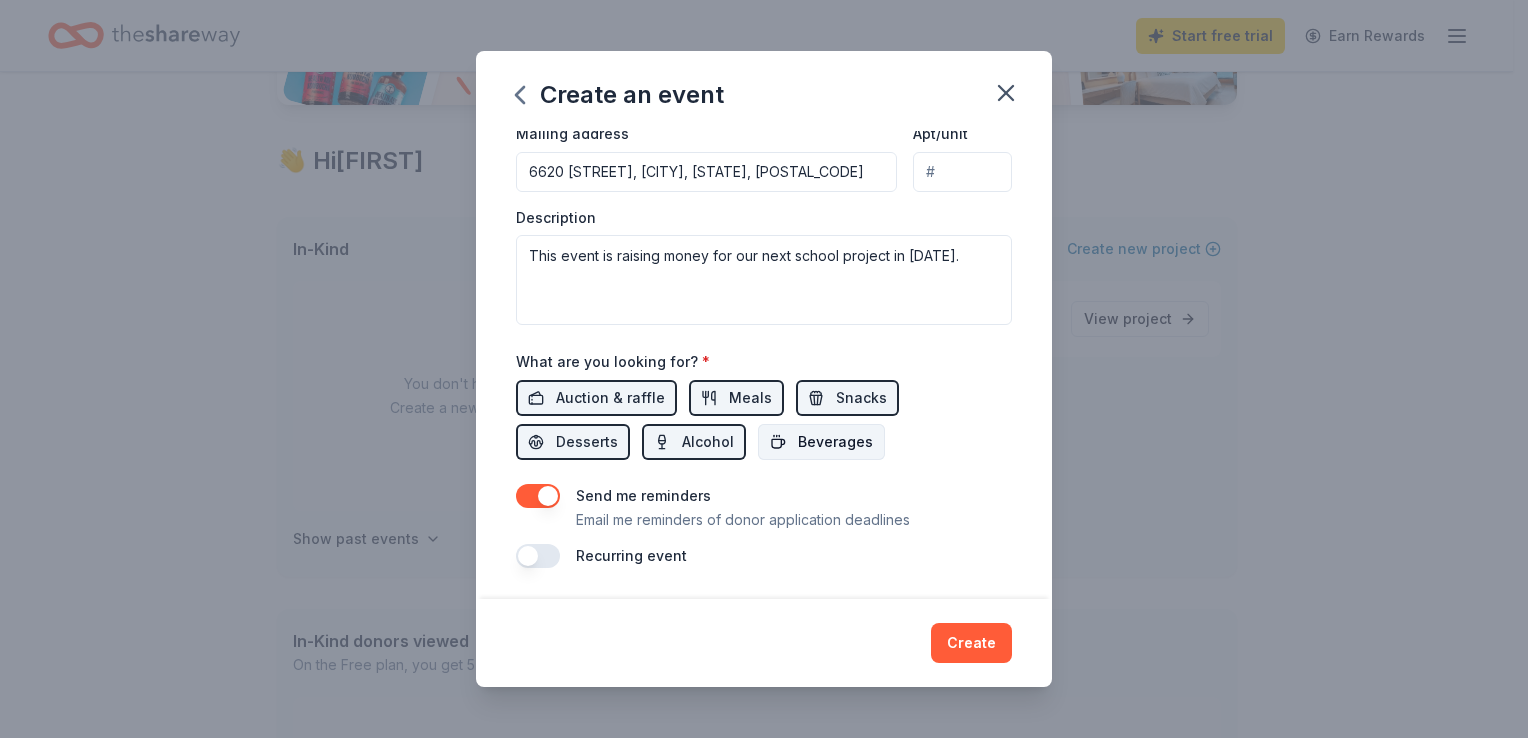 click on "Beverages" at bounding box center [821, 442] 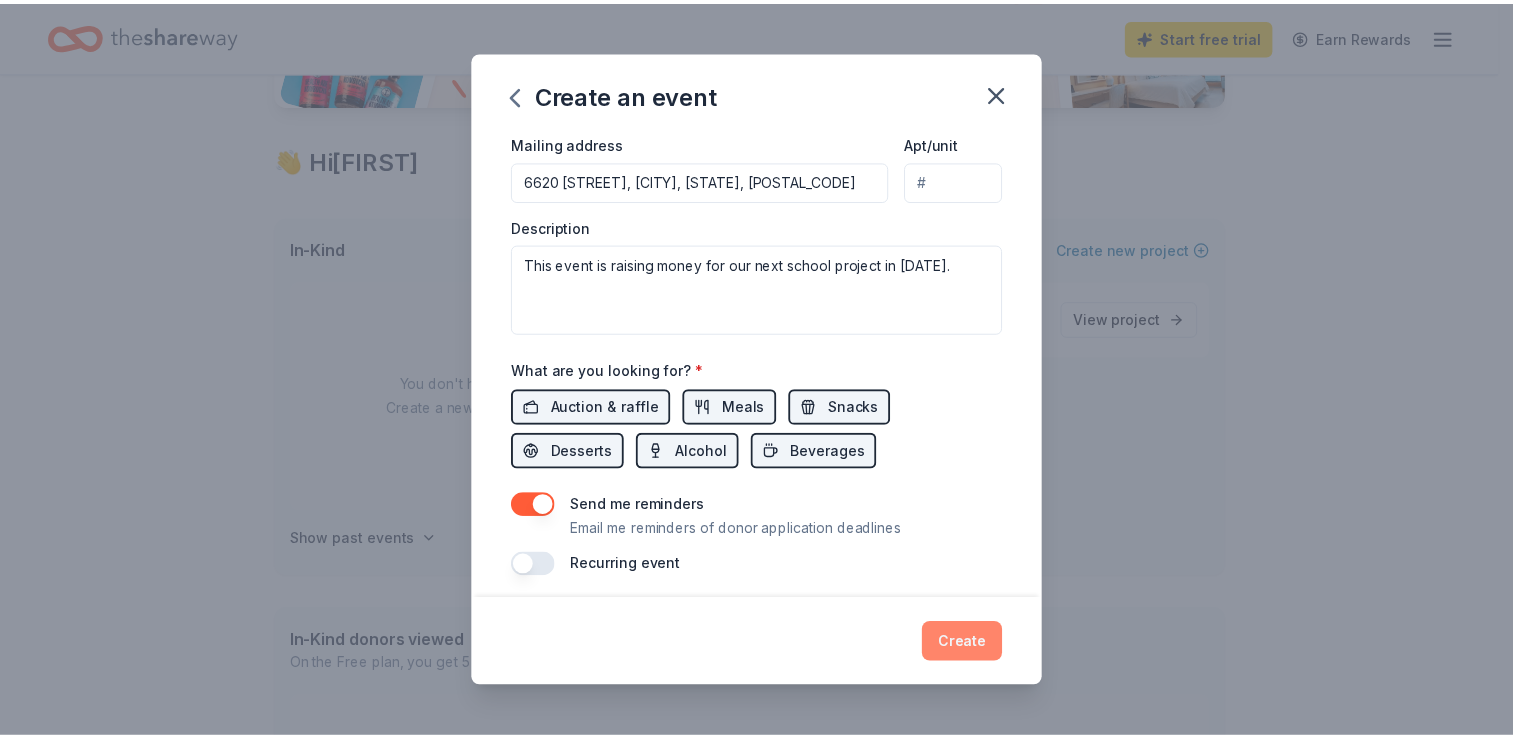 scroll, scrollTop: 491, scrollLeft: 0, axis: vertical 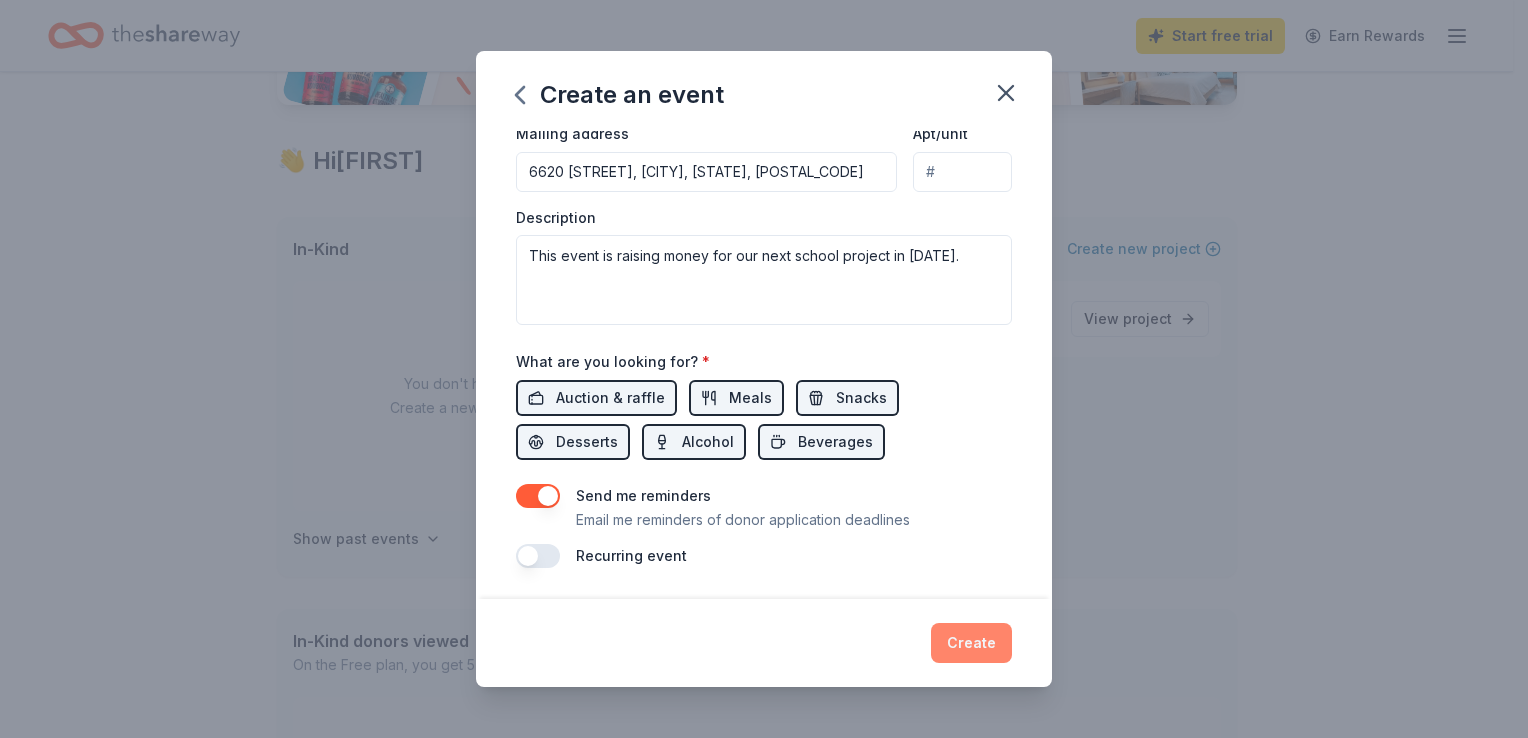 click on "Create" at bounding box center (971, 643) 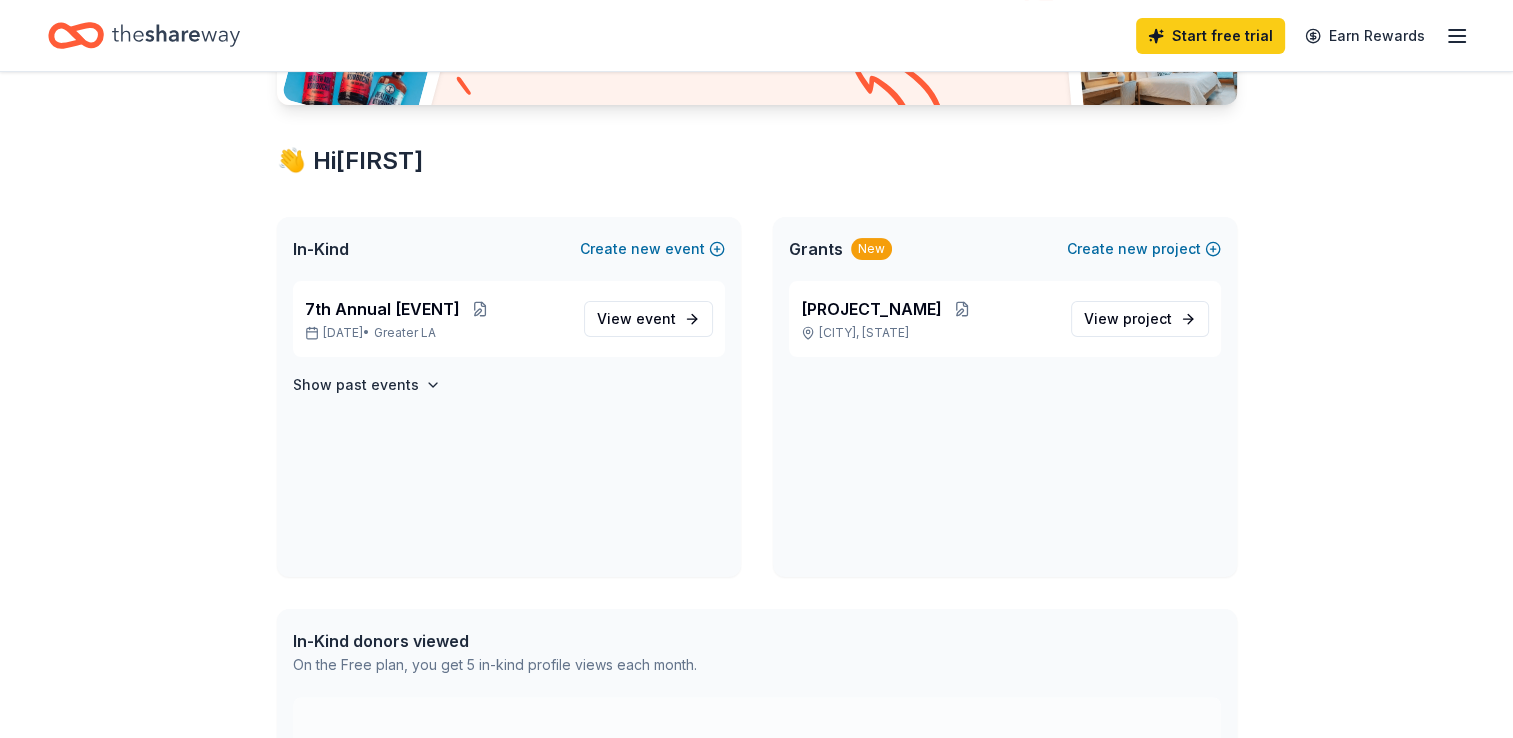 scroll, scrollTop: 0, scrollLeft: 0, axis: both 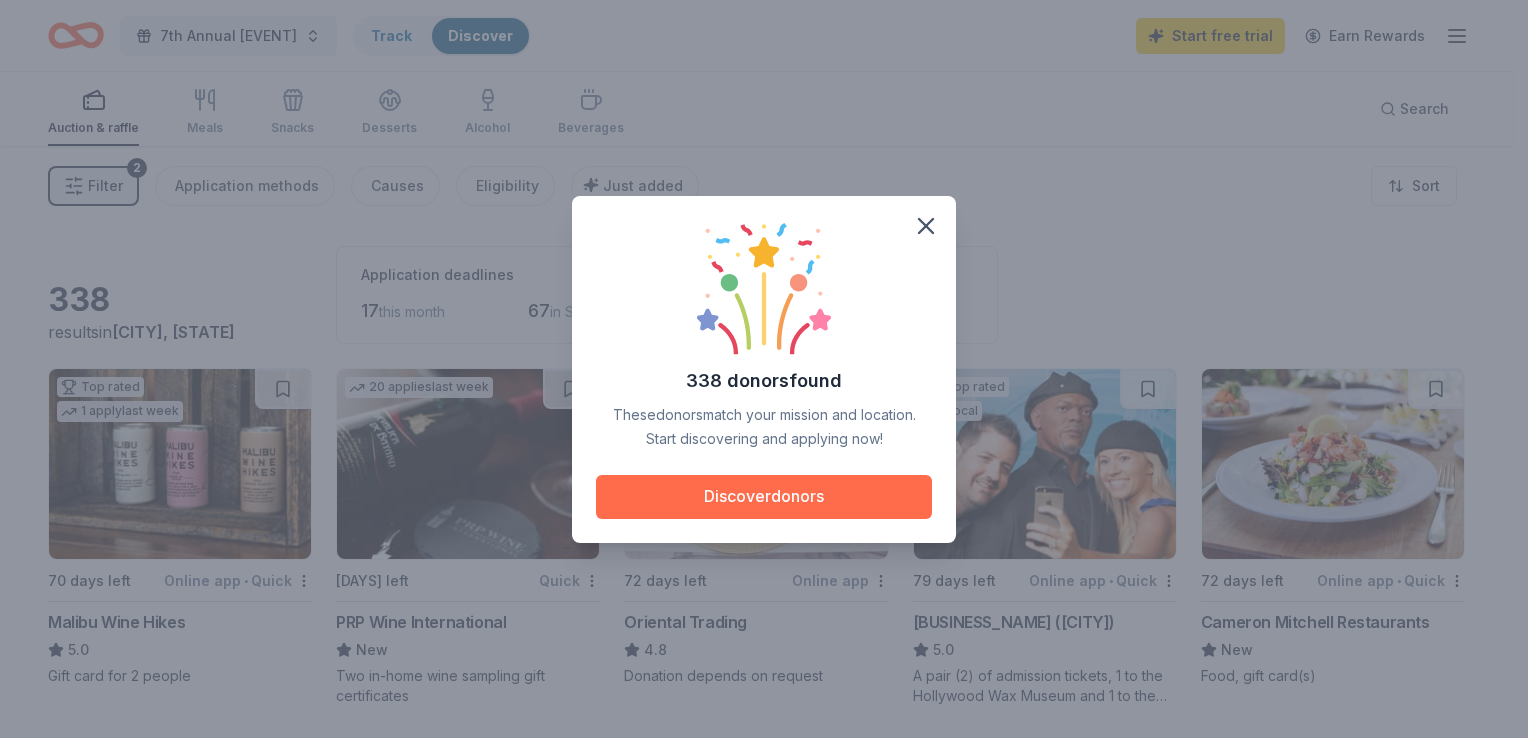 click on "Discover  donors" at bounding box center [764, 497] 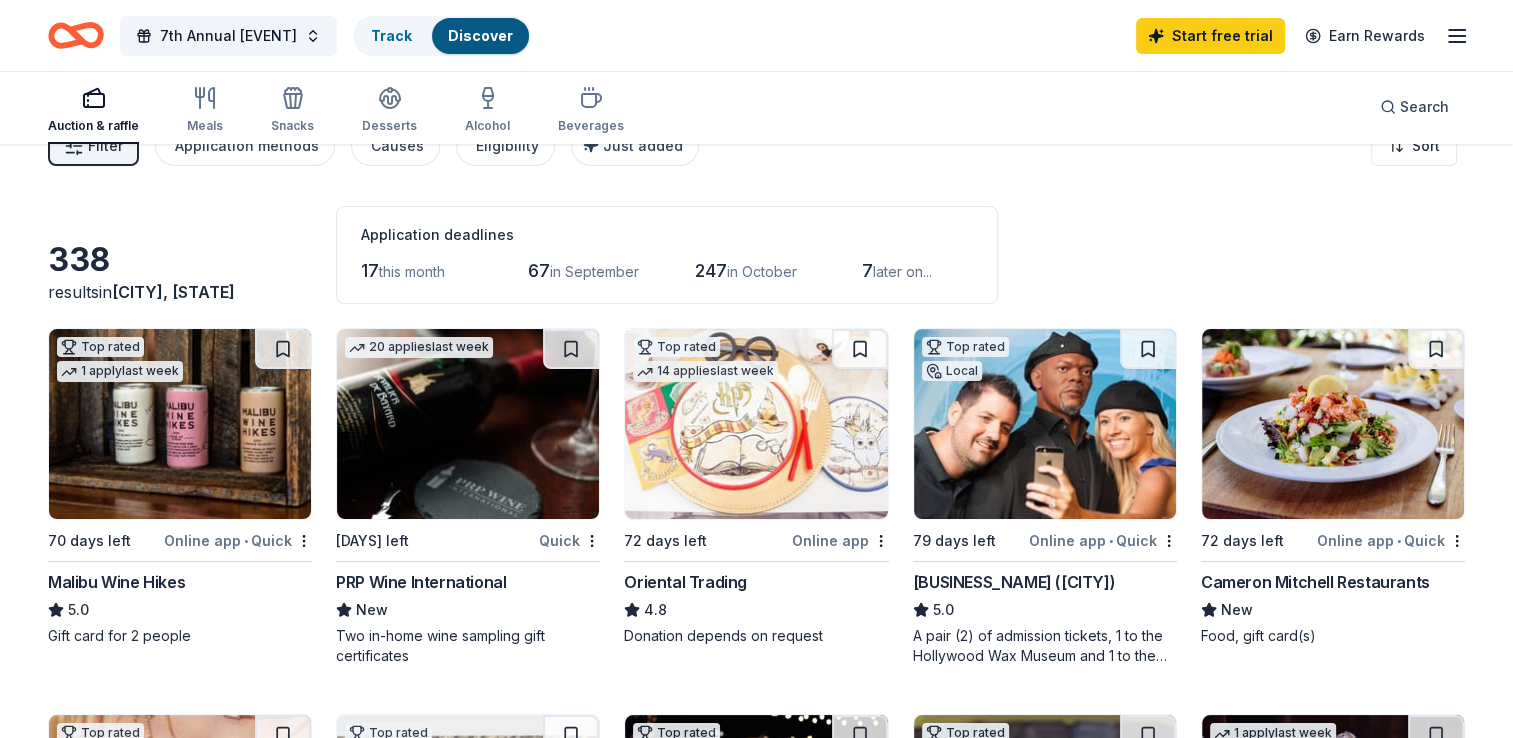scroll, scrollTop: 0, scrollLeft: 0, axis: both 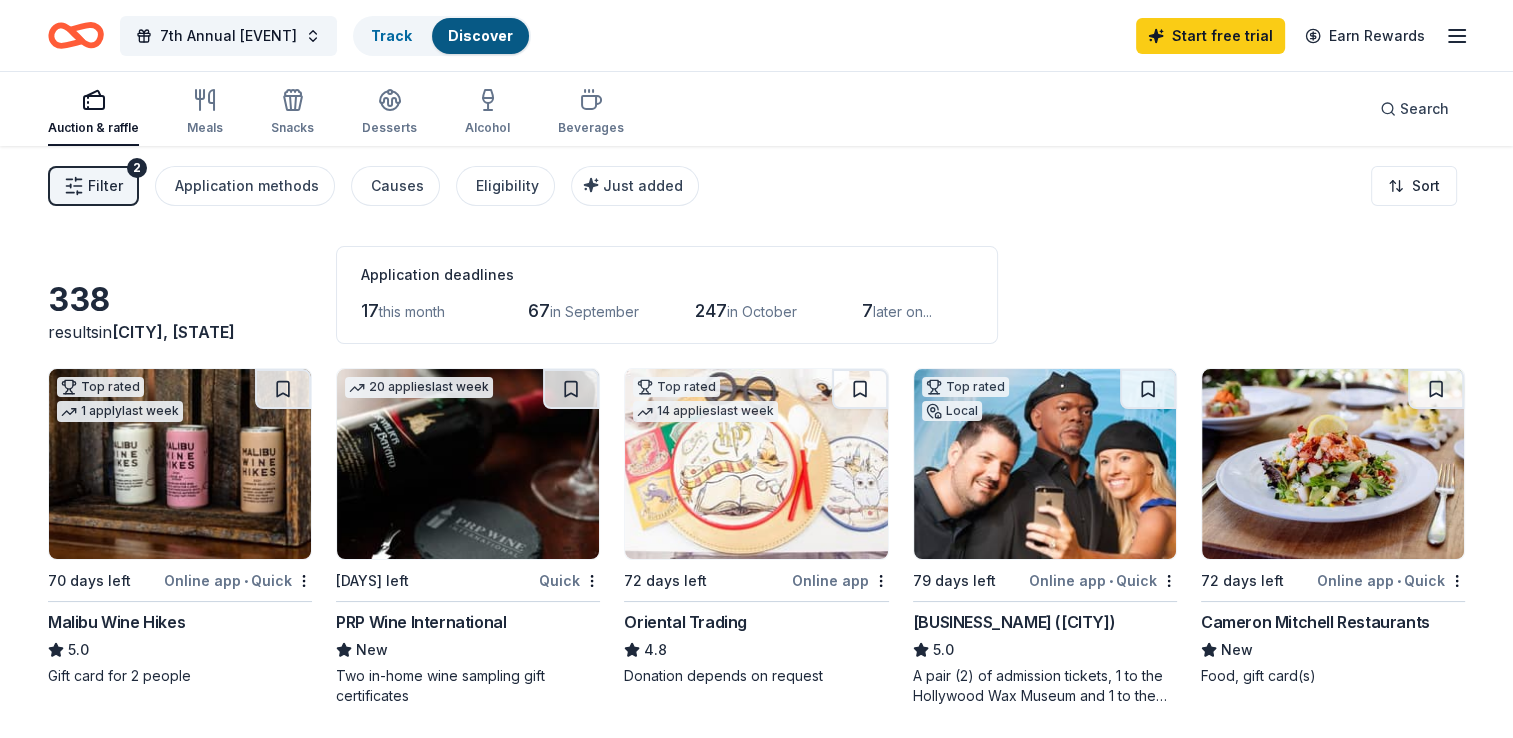 click at bounding box center [180, 464] 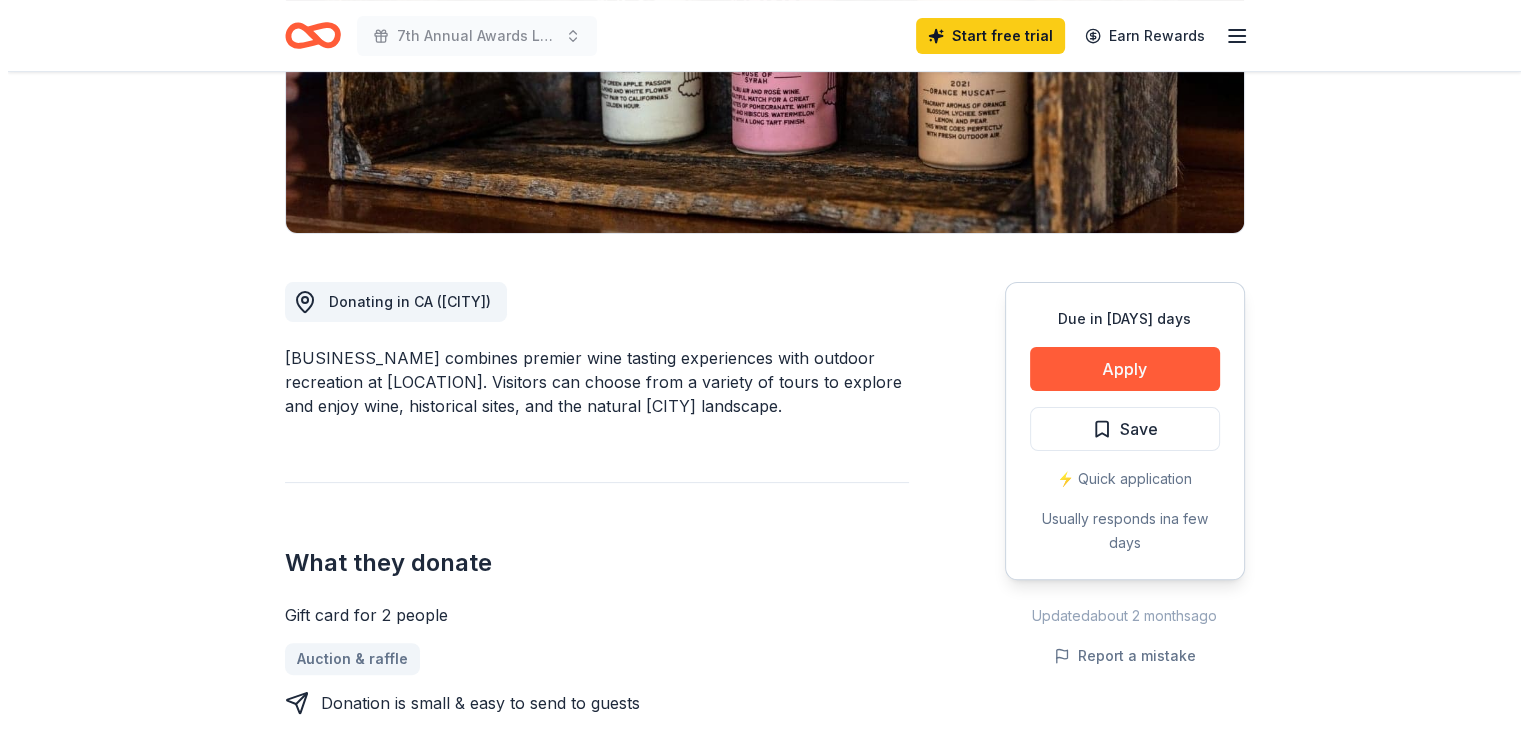 scroll, scrollTop: 370, scrollLeft: 0, axis: vertical 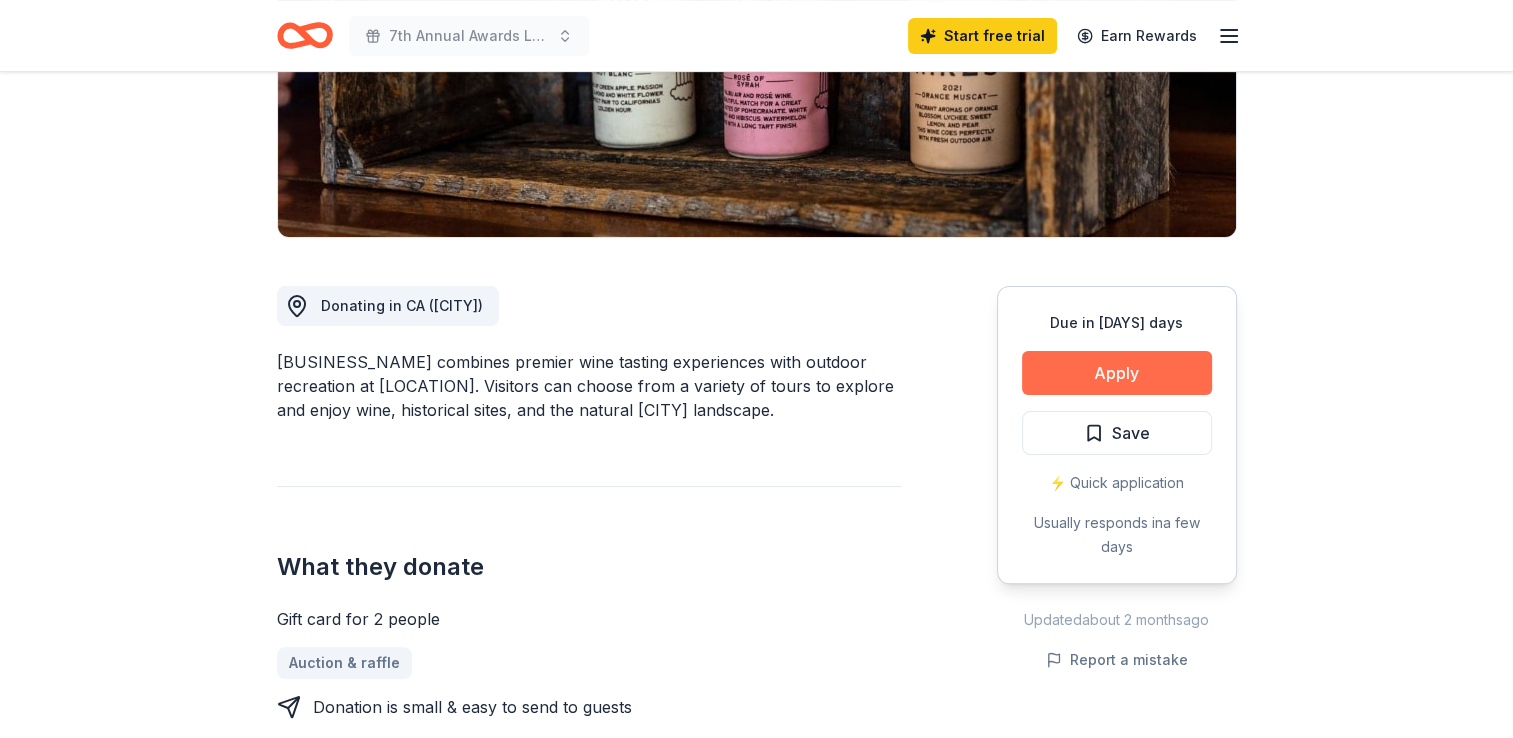 click on "Apply" at bounding box center [1117, 373] 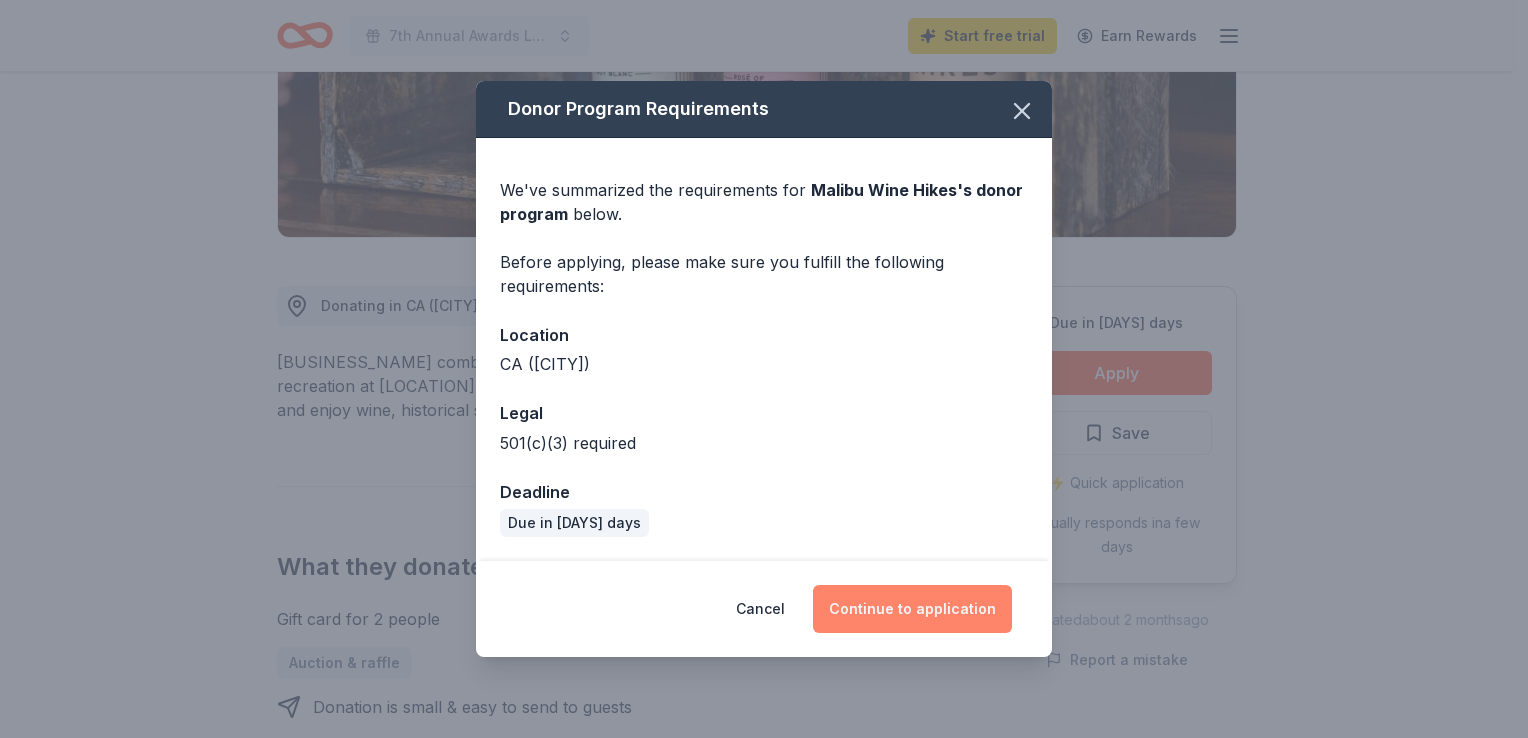 click on "Continue to application" at bounding box center [912, 609] 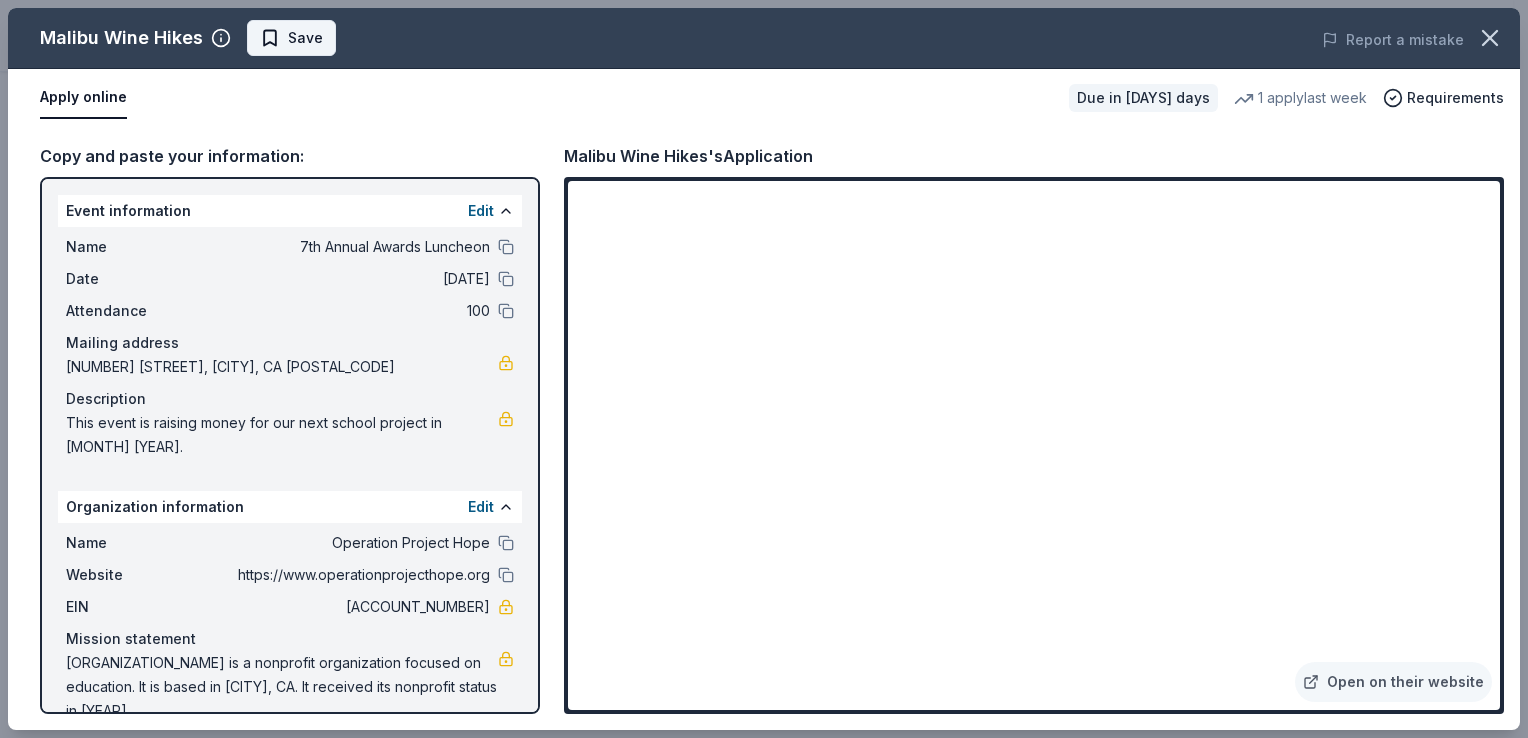 click on "Save" at bounding box center (291, 38) 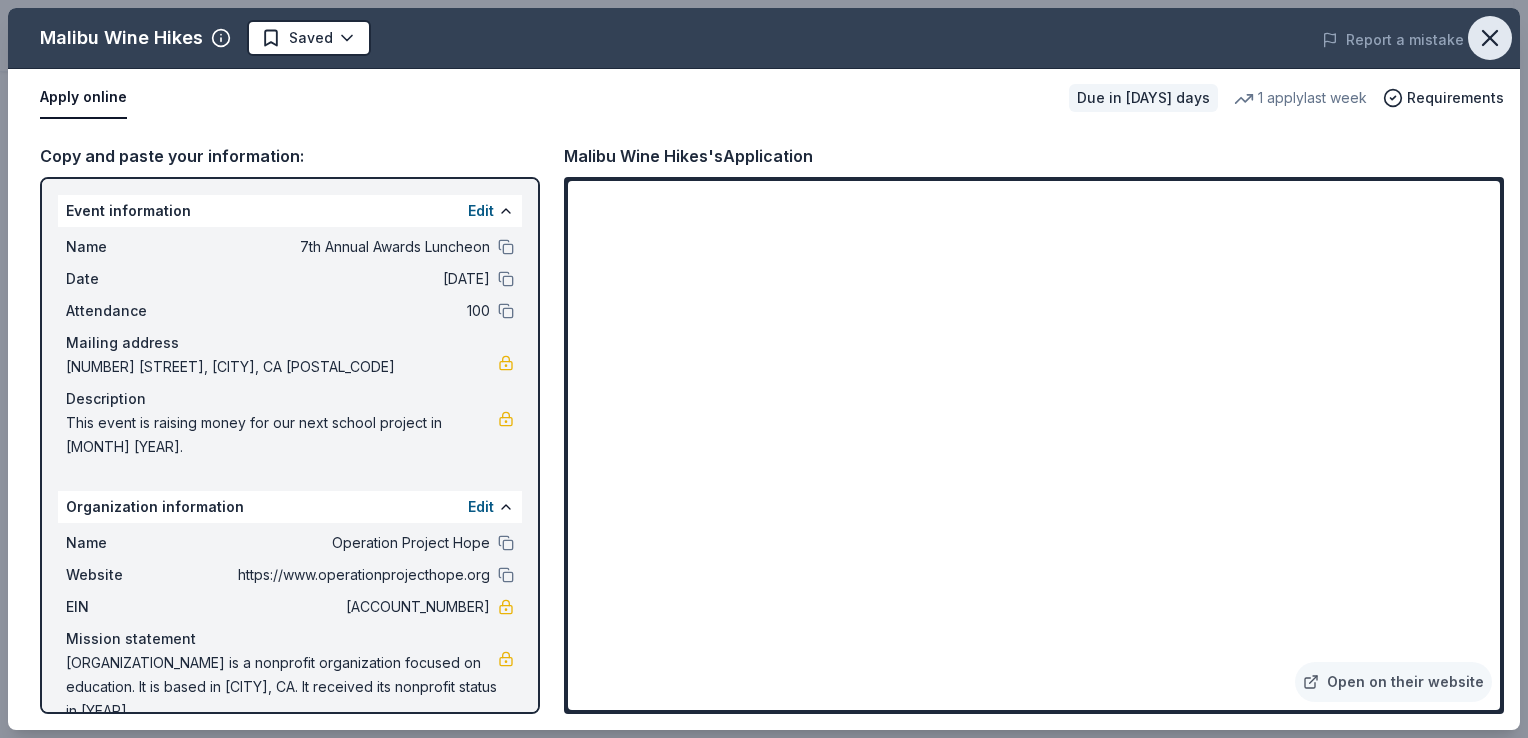 click 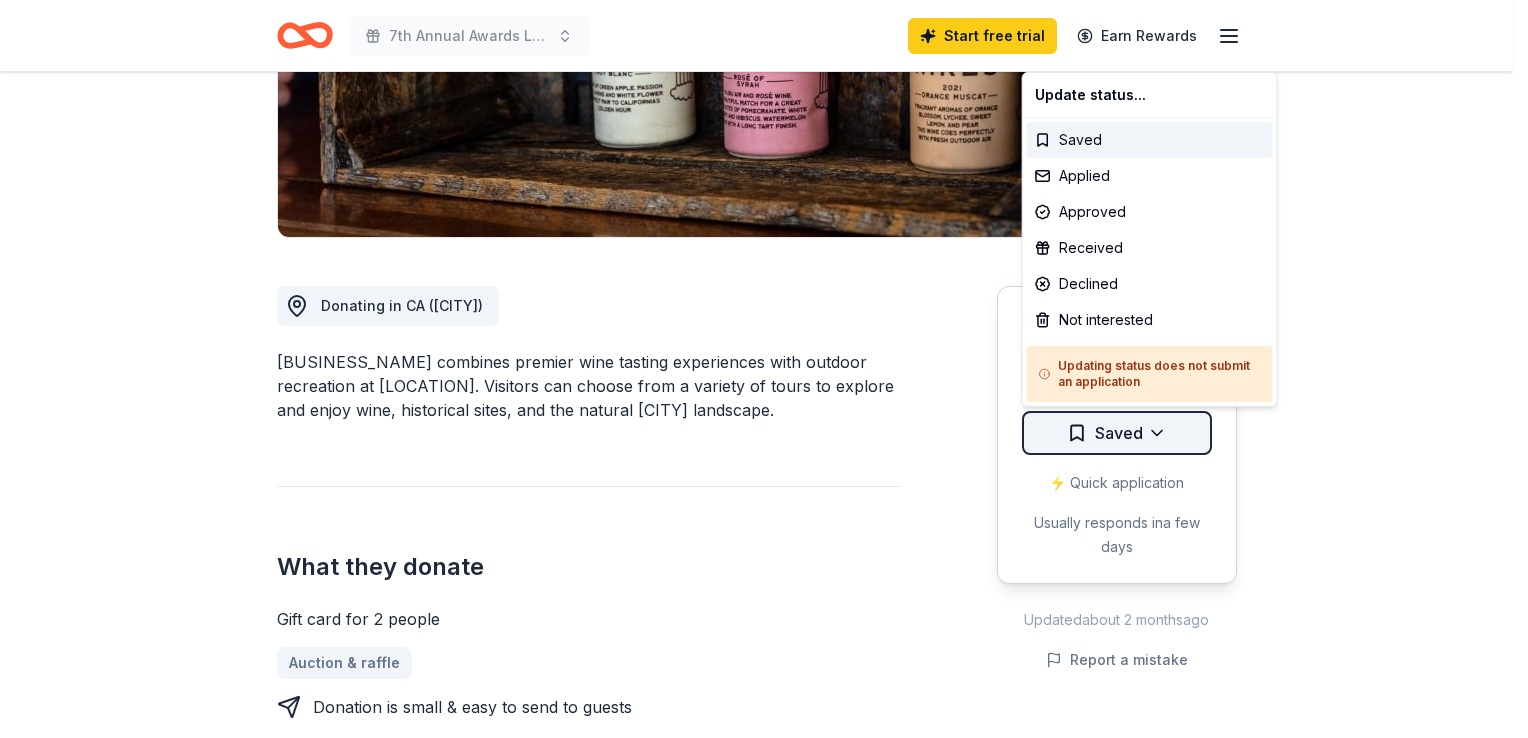 click on "7th Annual Awards Luncheon Start free  trial Earn Rewards Due in 70 days Share Malibu Wine Hikes 5.0 • 9  reviews 1   apply  last week approval rate Share Donating in CA (Malibu) Malibu Wine Hikes combines premier wine tasting experiences with outdoor recreation at Saddlerock Ranch. Visitors can choose from a variety of tours to explore and enjoy wine, historical sites, and the natural Malibu landscape. What they donate Gift card for 2 people Auction & raffle Donation is small & easy to send to guests Who they donate to  Preferred 501(c)(3) required approval rate 20 % approved 30 % declined 50 % no response Start free Pro trial to view approval rates and average donation values Due in 70 days Apply Saved ⚡️ Quick application Usually responds in  a few days Updated  about 2 months  ago Report a mistake 5.0 • 9  reviews See all  9  reviews Family Promise July 2024 • Approved They are quick to donate to our cause AES PTA May 2024 • Approved Read more Oak Knoll Montessori School March 2024 • SSPAB 9" at bounding box center [764, -1] 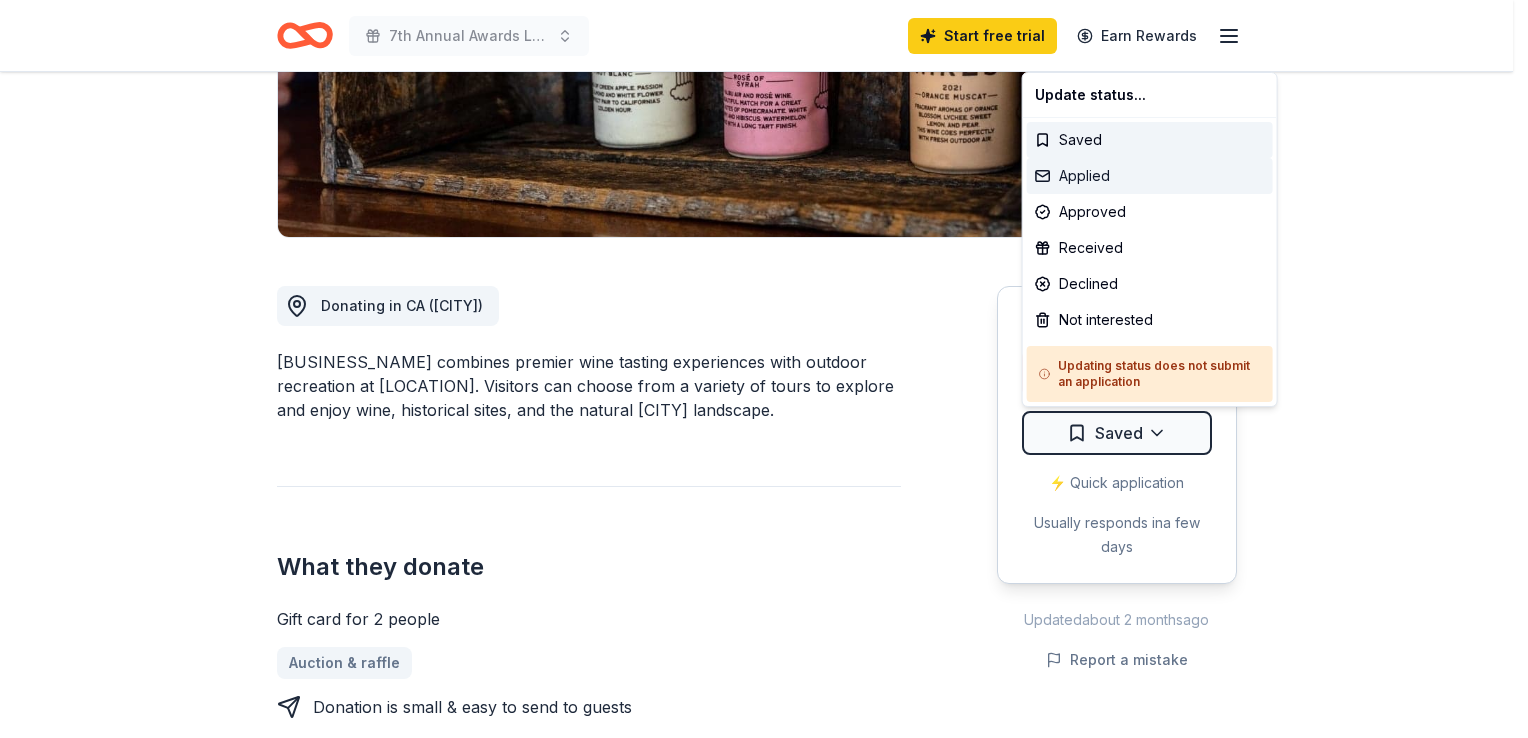 click on "Applied" at bounding box center [1150, 176] 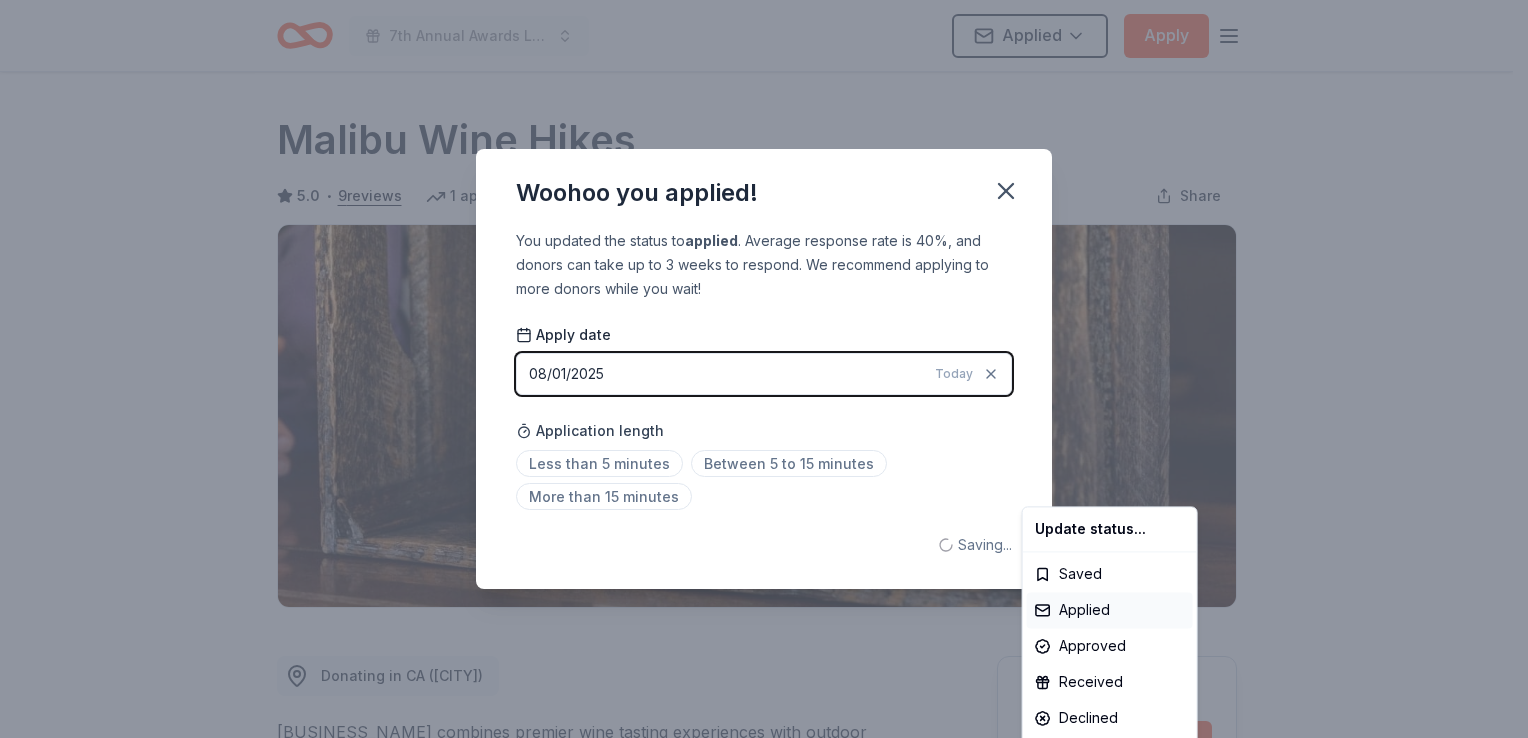 scroll, scrollTop: 0, scrollLeft: 0, axis: both 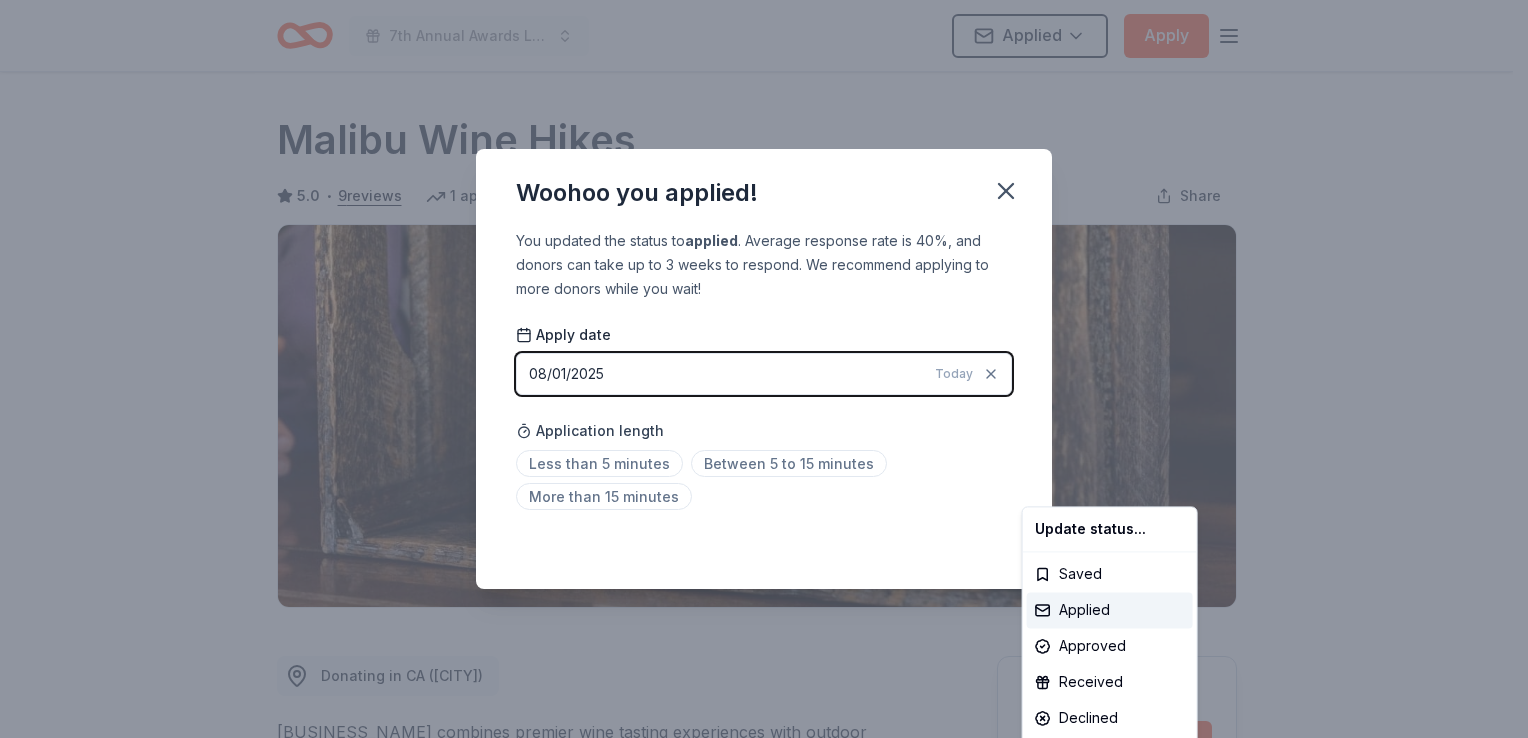 click on "7th Annual Awards Luncheon Applied Apply Due in 70 days Share Malibu Wine Hikes 5.0 • 9  reviews 1   apply  last week approval rate Share Donating in CA (Malibu) Malibu Wine Hikes combines premier wine tasting experiences with outdoor recreation at Saddlerock Ranch. Visitors can choose from a variety of tours to explore and enjoy wine, historical sites, and the natural Malibu landscape. What they donate Gift card for 2 people Auction & raffle Donation is small & easy to send to guests Who they donate to  Preferred 501(c)(3) required approval rate 20 % approved 30 % declined 50 % no response Start free Pro trial to view approval rates and average donation values Due in 70 days Apply Applied ⚡️ Quick application Usually responds in  a few days Updated  about 2 months  ago Report a mistake 5.0 • 9  reviews See all  9  reviews Family Promise July 2024 • Approved They are quick to donate to our cause AES PTA May 2024 • Approved Read more Oak Knoll Montessori School March 2024 • Approved SSPAB • •" at bounding box center (764, 369) 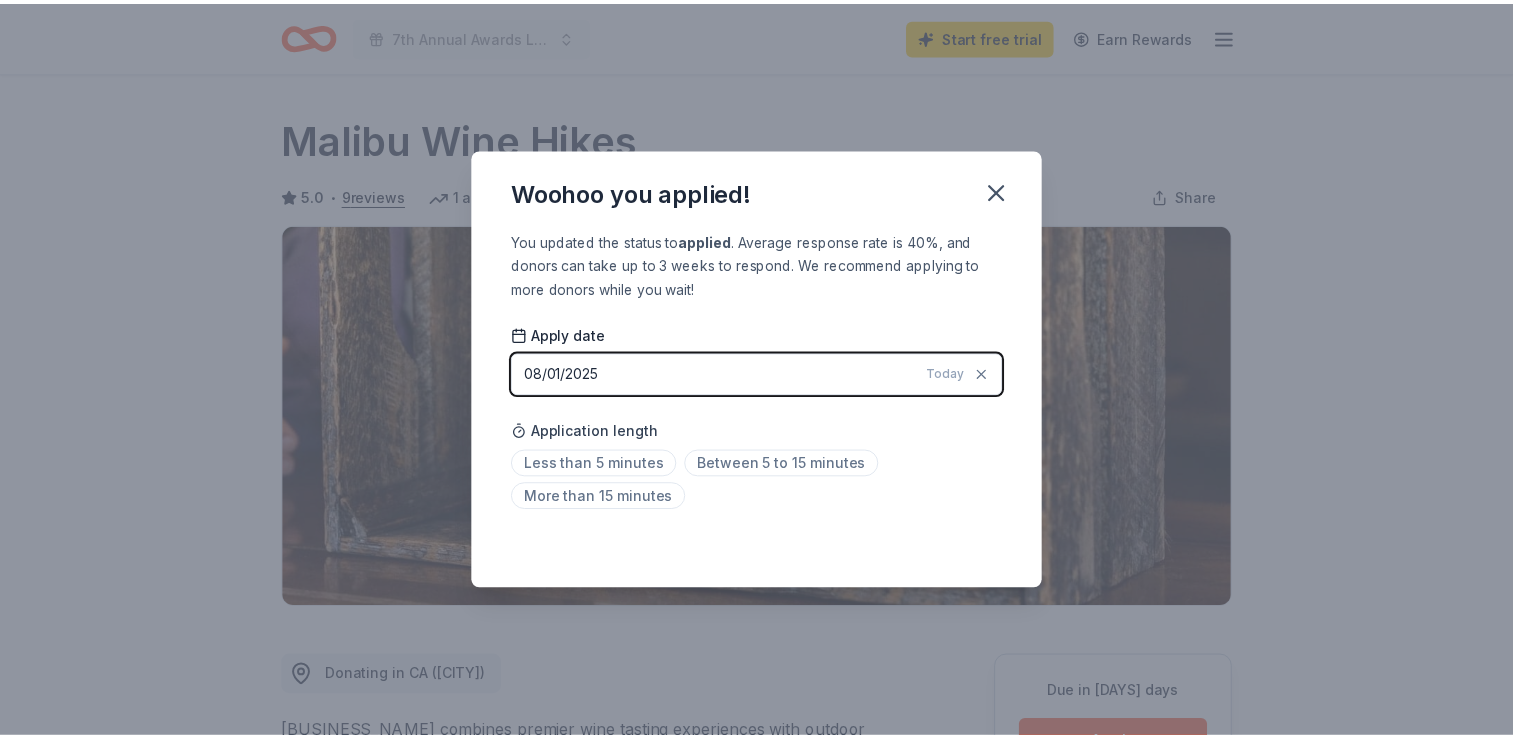 scroll, scrollTop: 433, scrollLeft: 0, axis: vertical 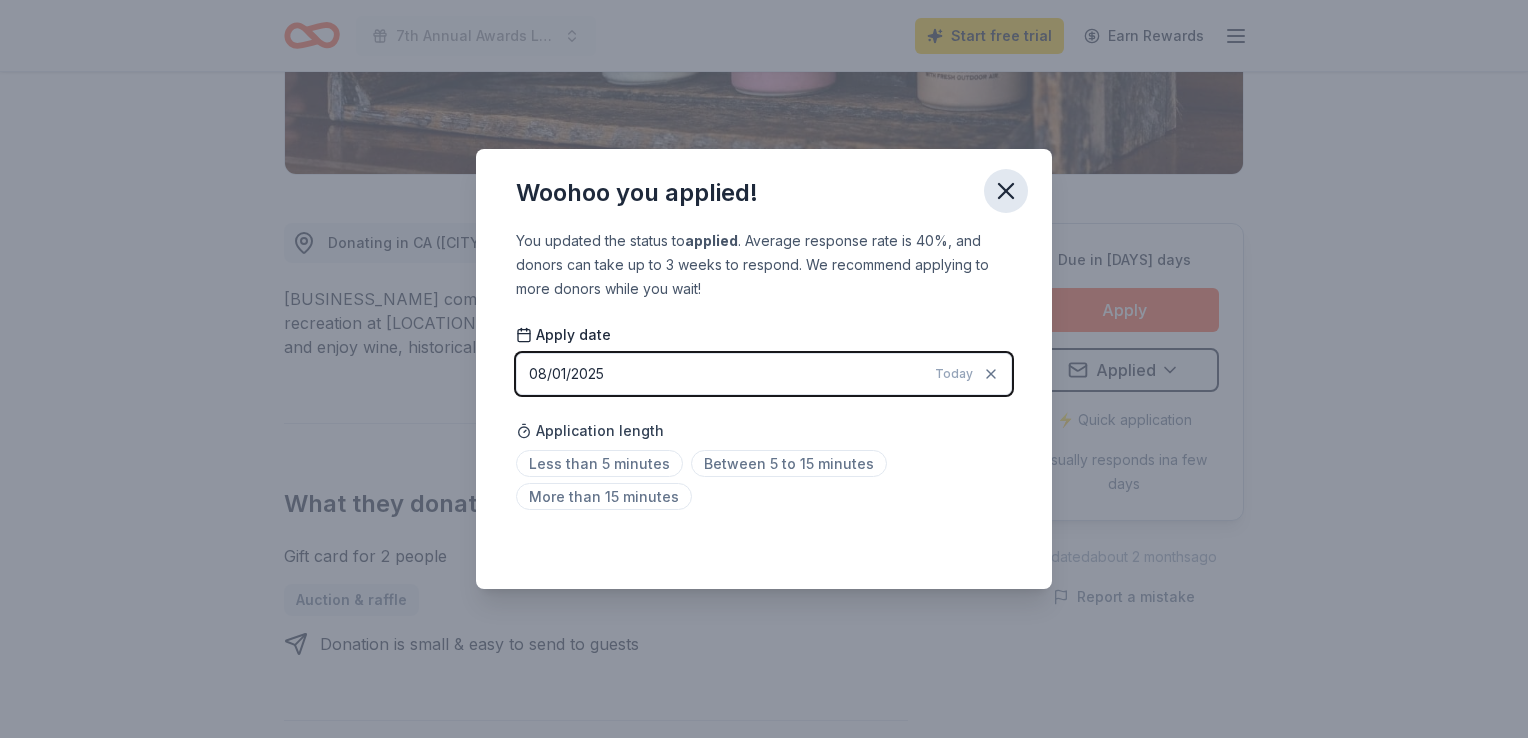 click 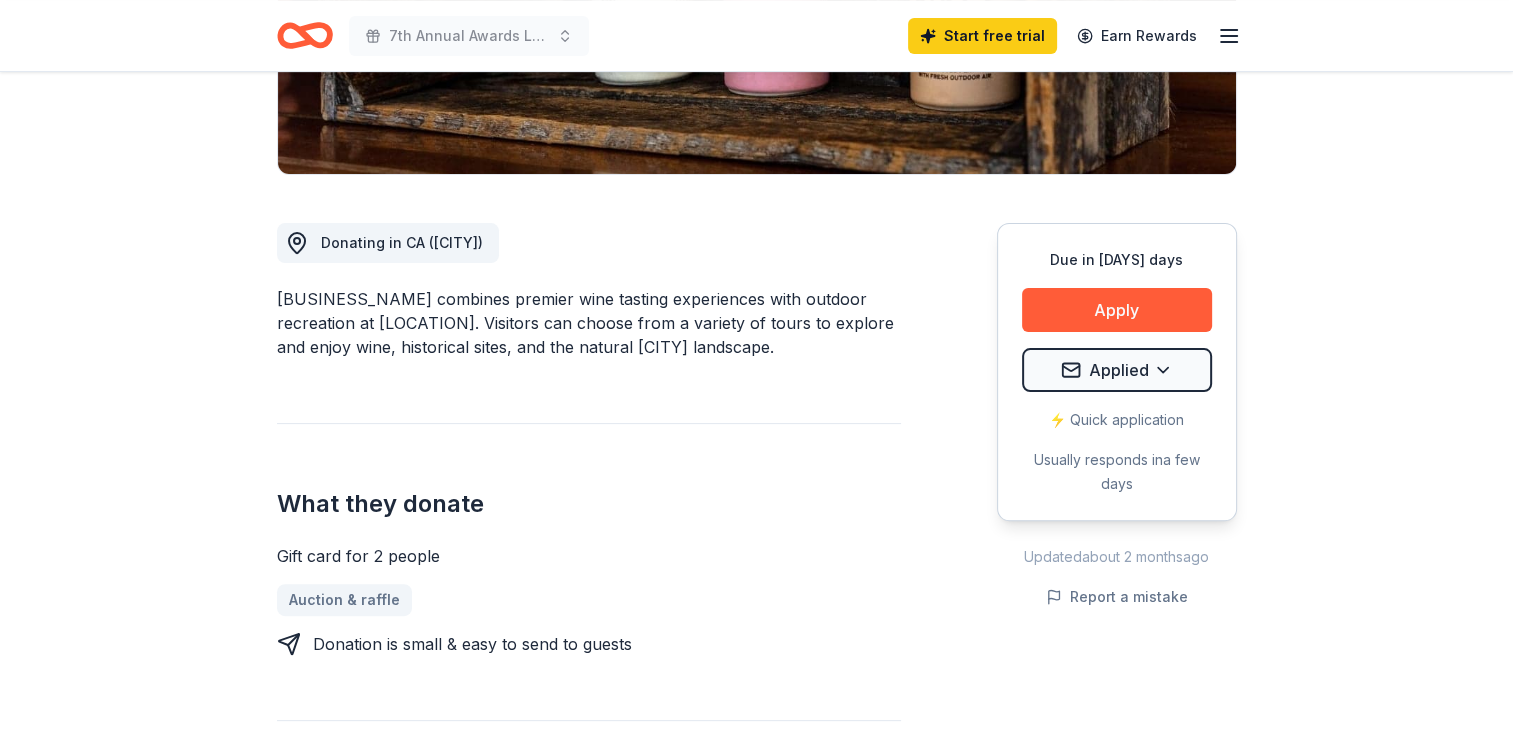 click 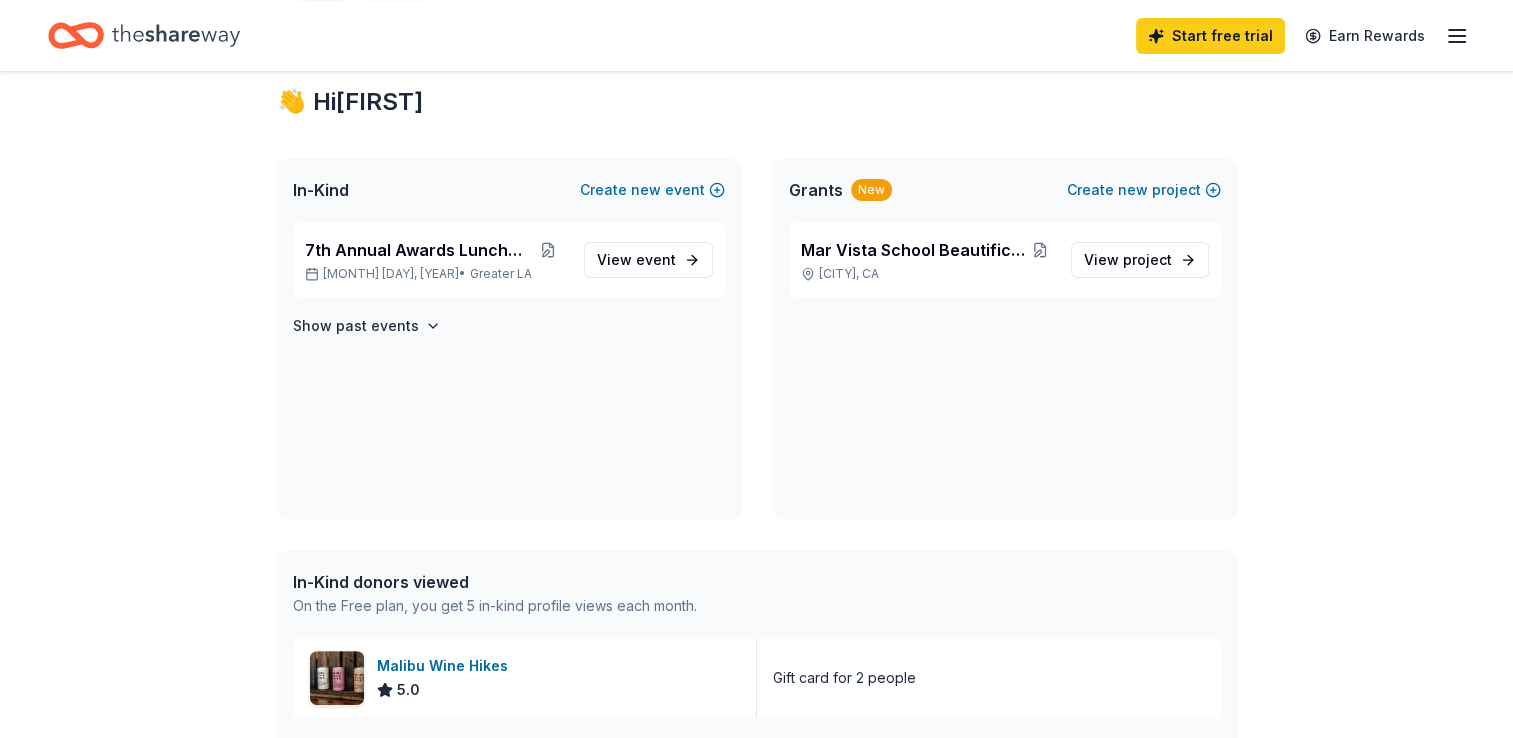 scroll, scrollTop: 348, scrollLeft: 0, axis: vertical 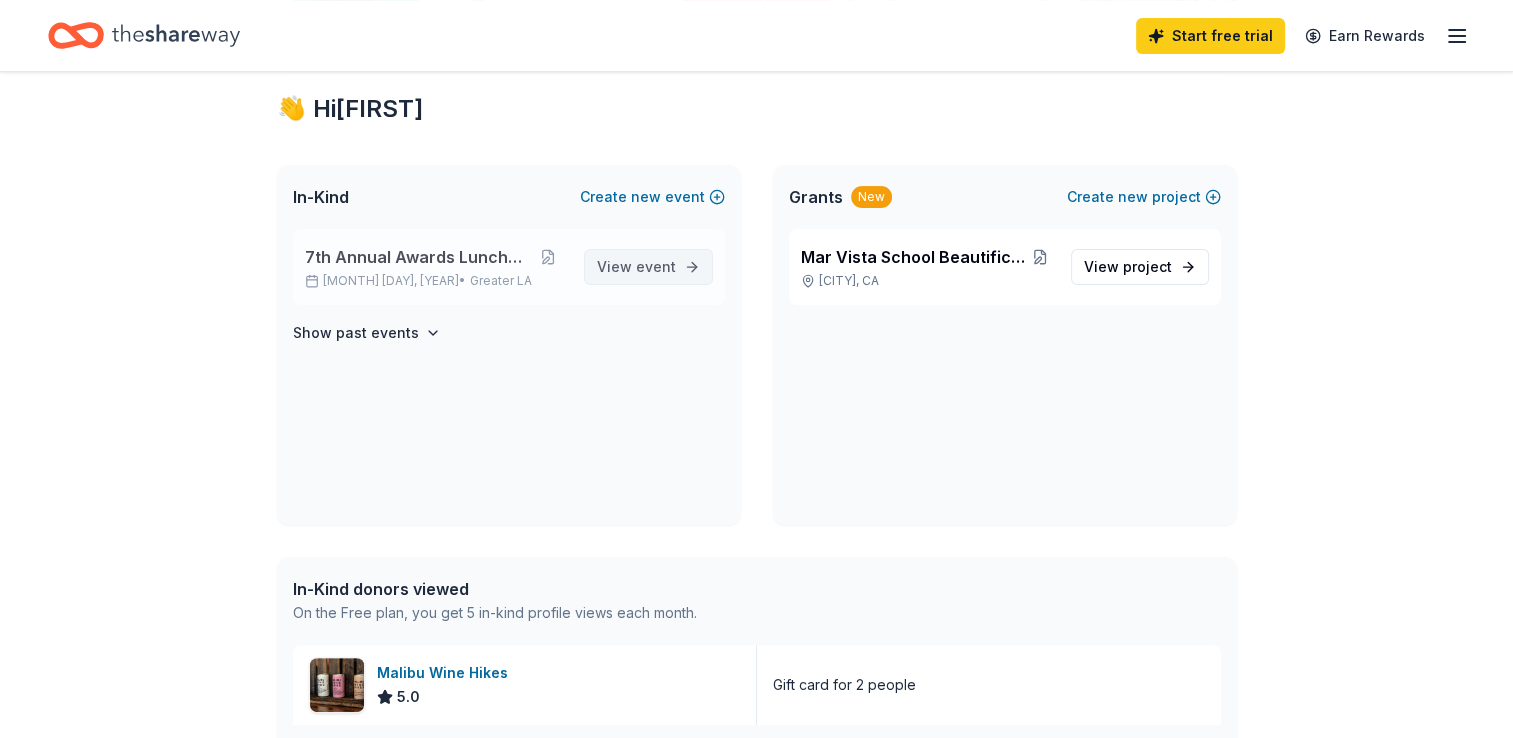 click on "event" at bounding box center (656, 266) 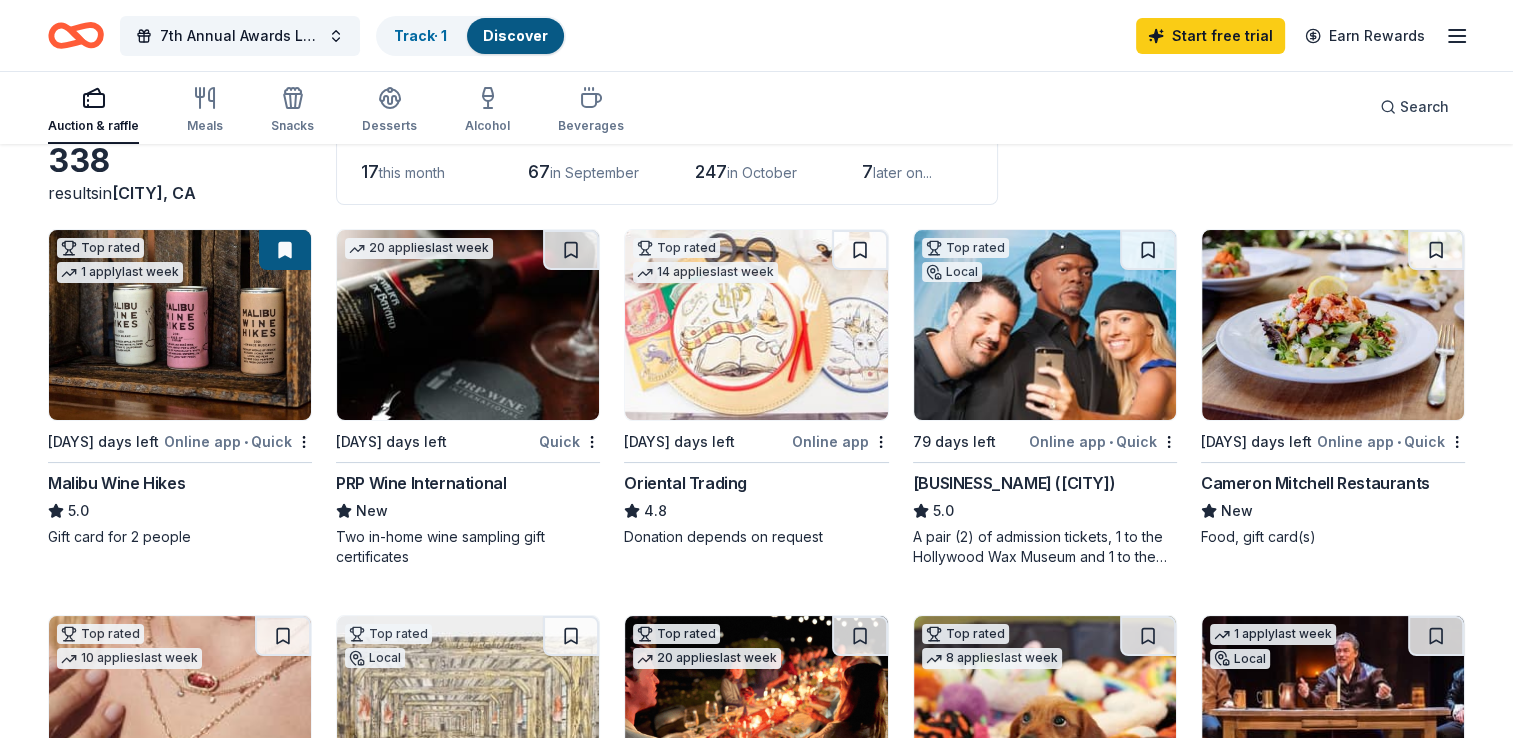 scroll, scrollTop: 137, scrollLeft: 0, axis: vertical 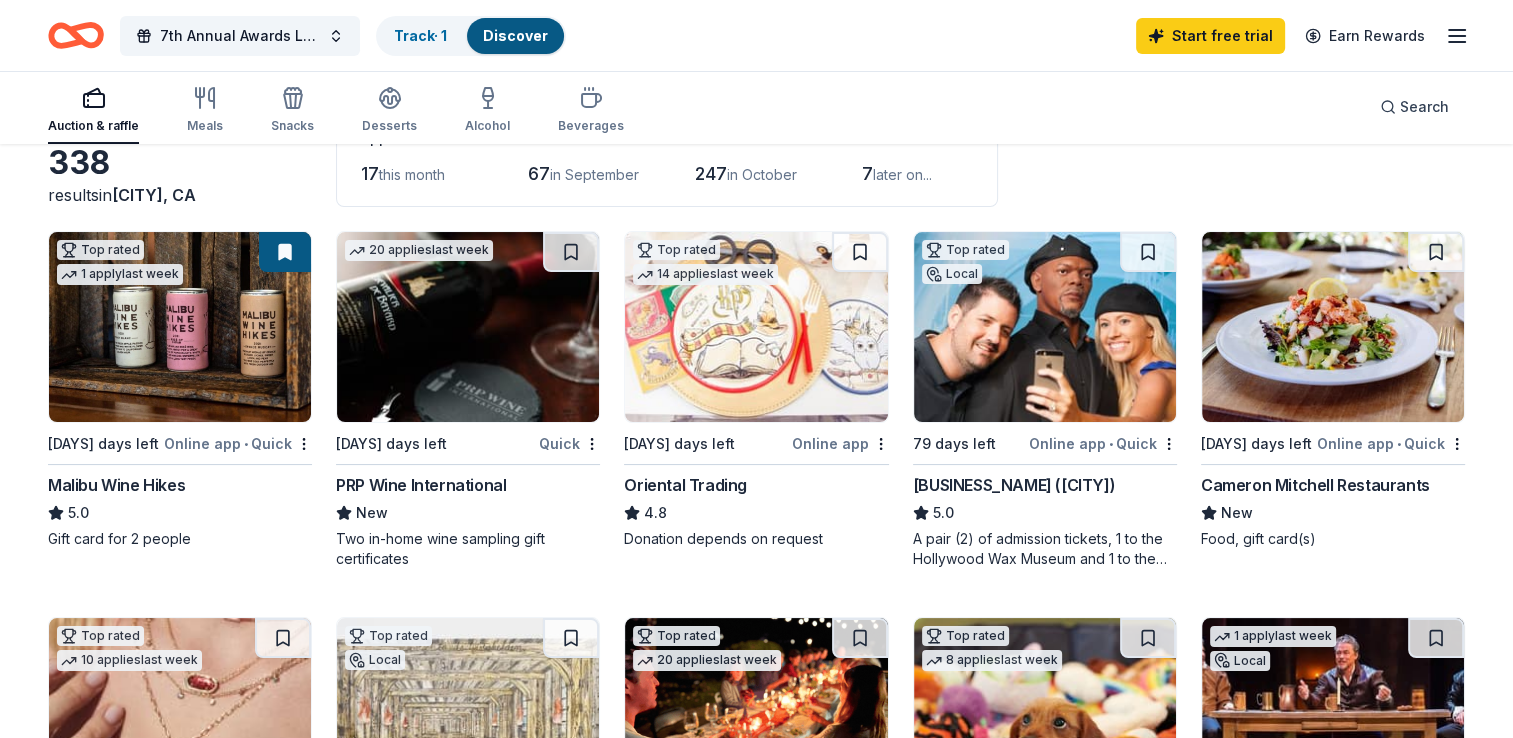 click at bounding box center (1333, 327) 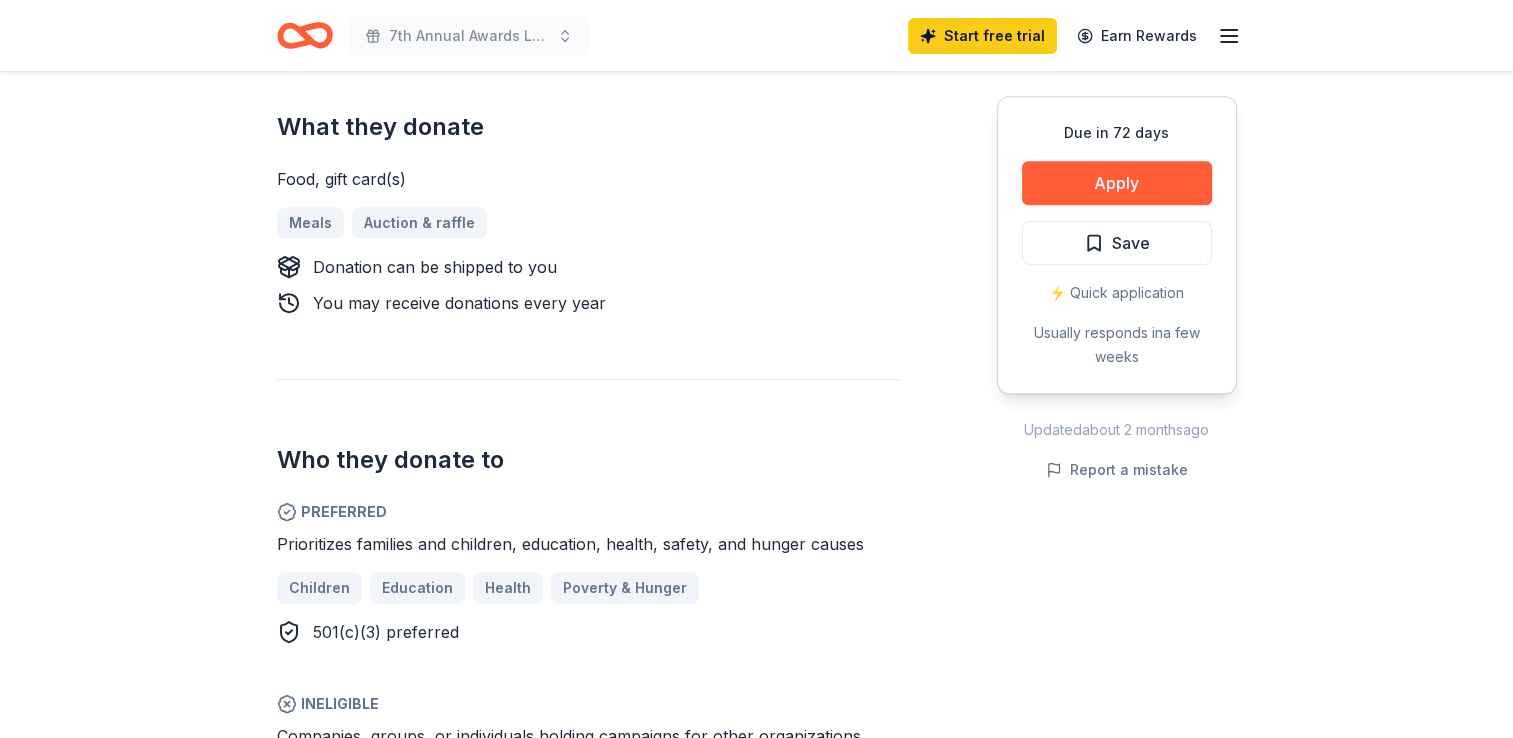scroll, scrollTop: 868, scrollLeft: 0, axis: vertical 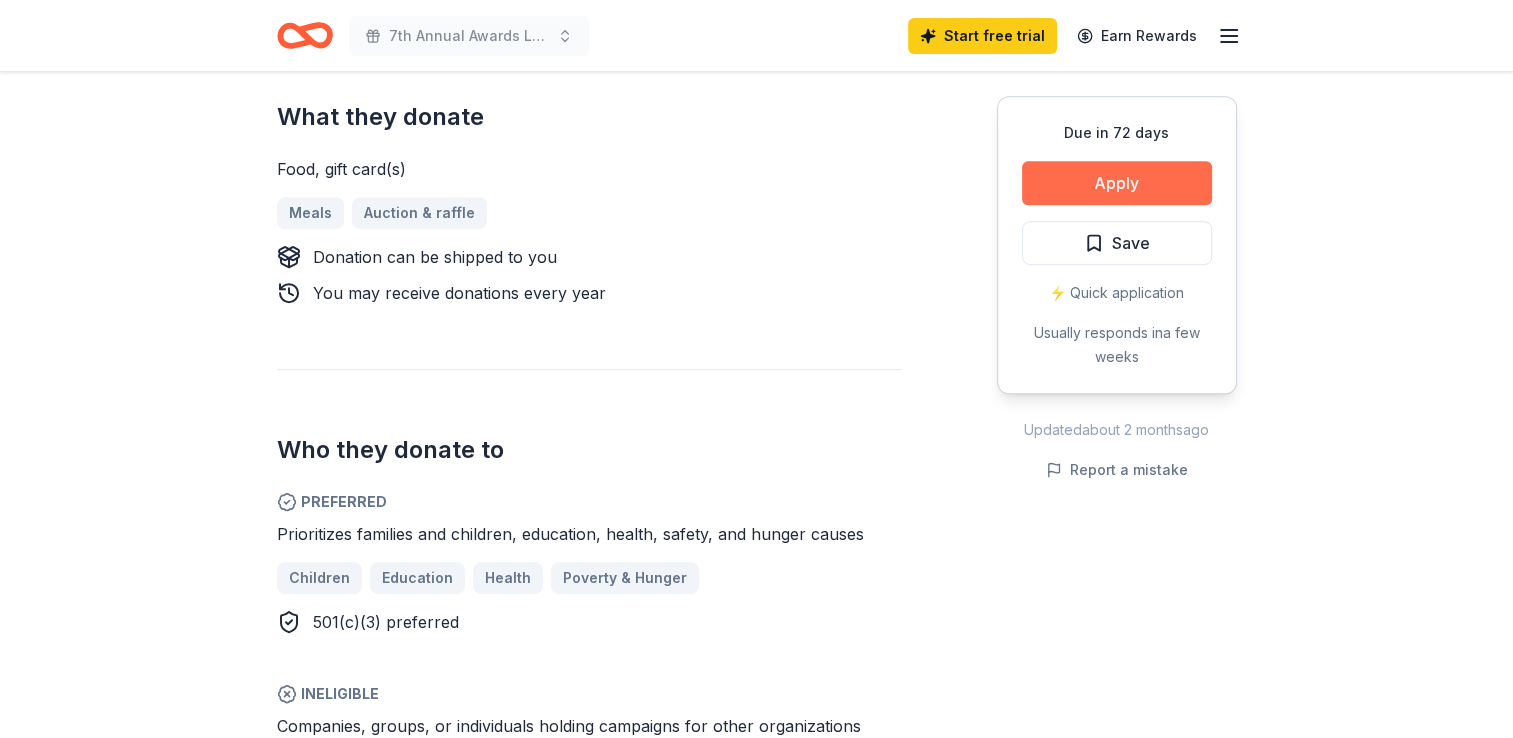 click on "Apply" at bounding box center [1117, 183] 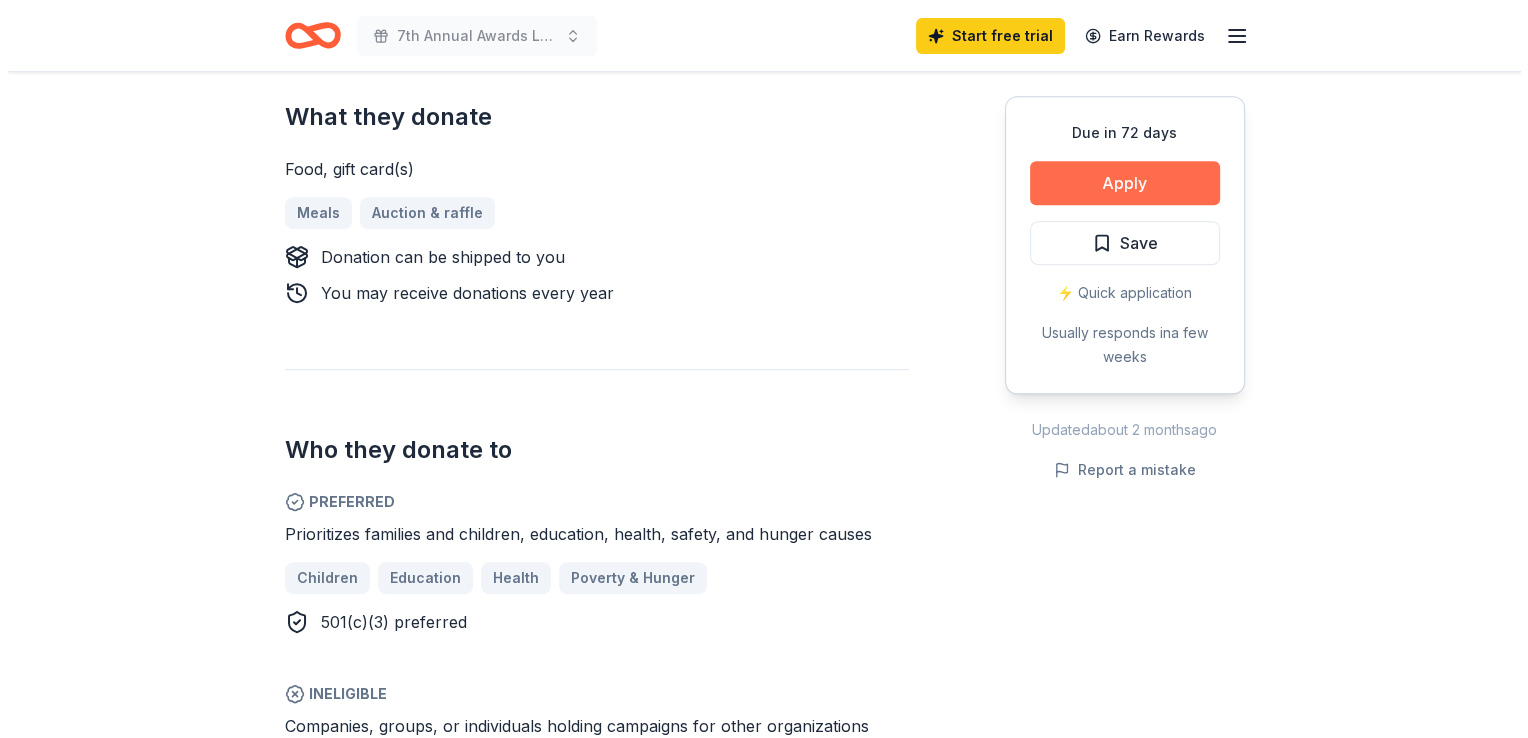 scroll, scrollTop: 896, scrollLeft: 0, axis: vertical 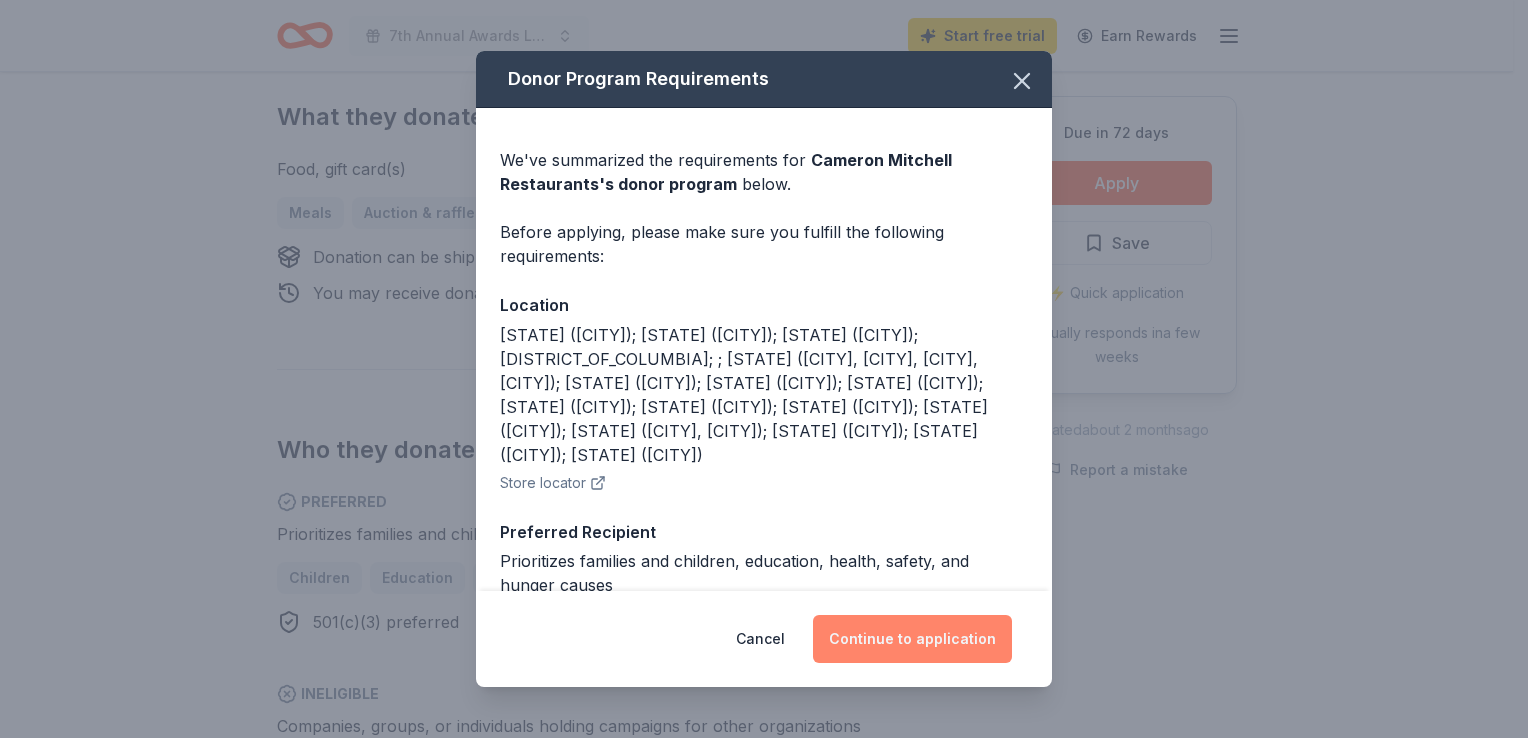 click on "Continue to application" at bounding box center [912, 639] 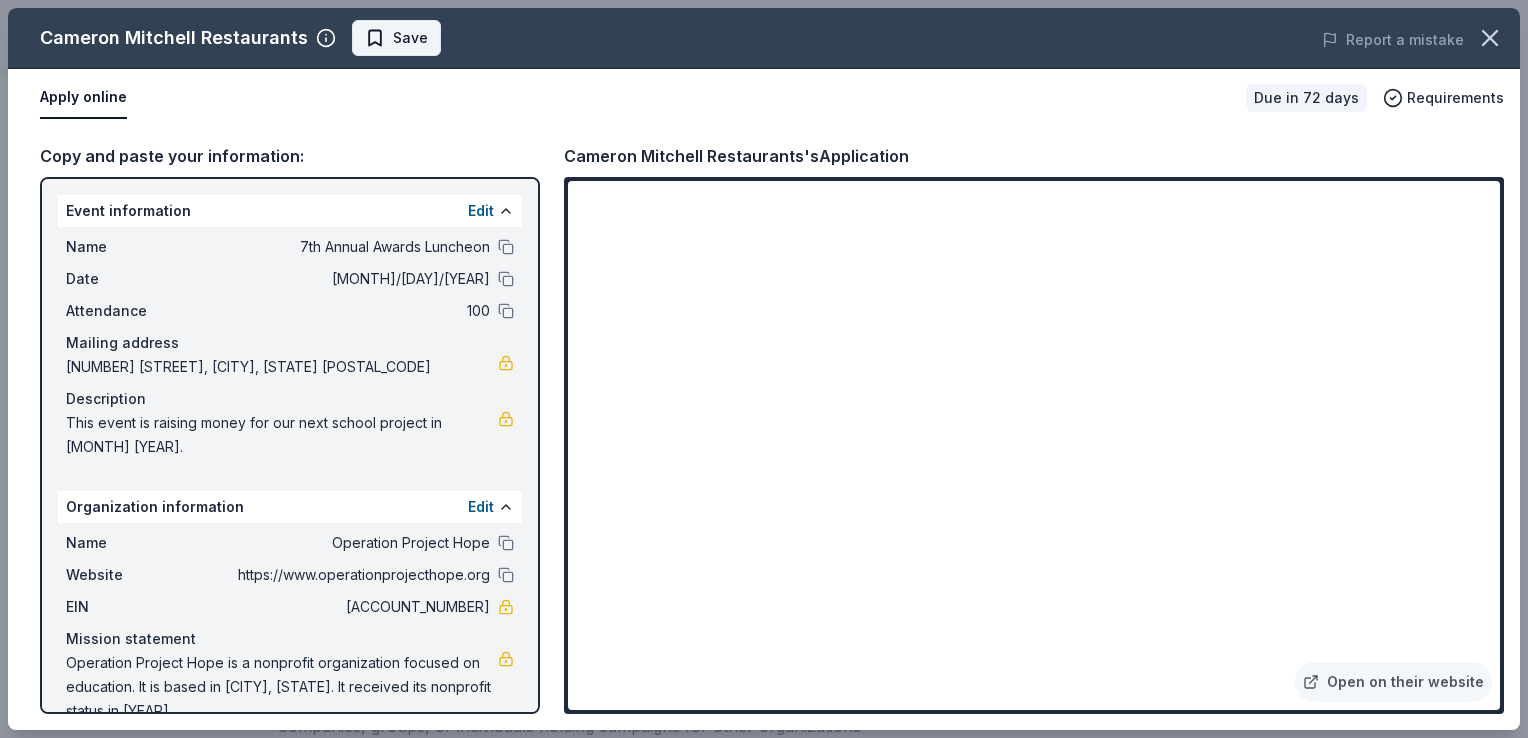 click on "Save" at bounding box center [410, 38] 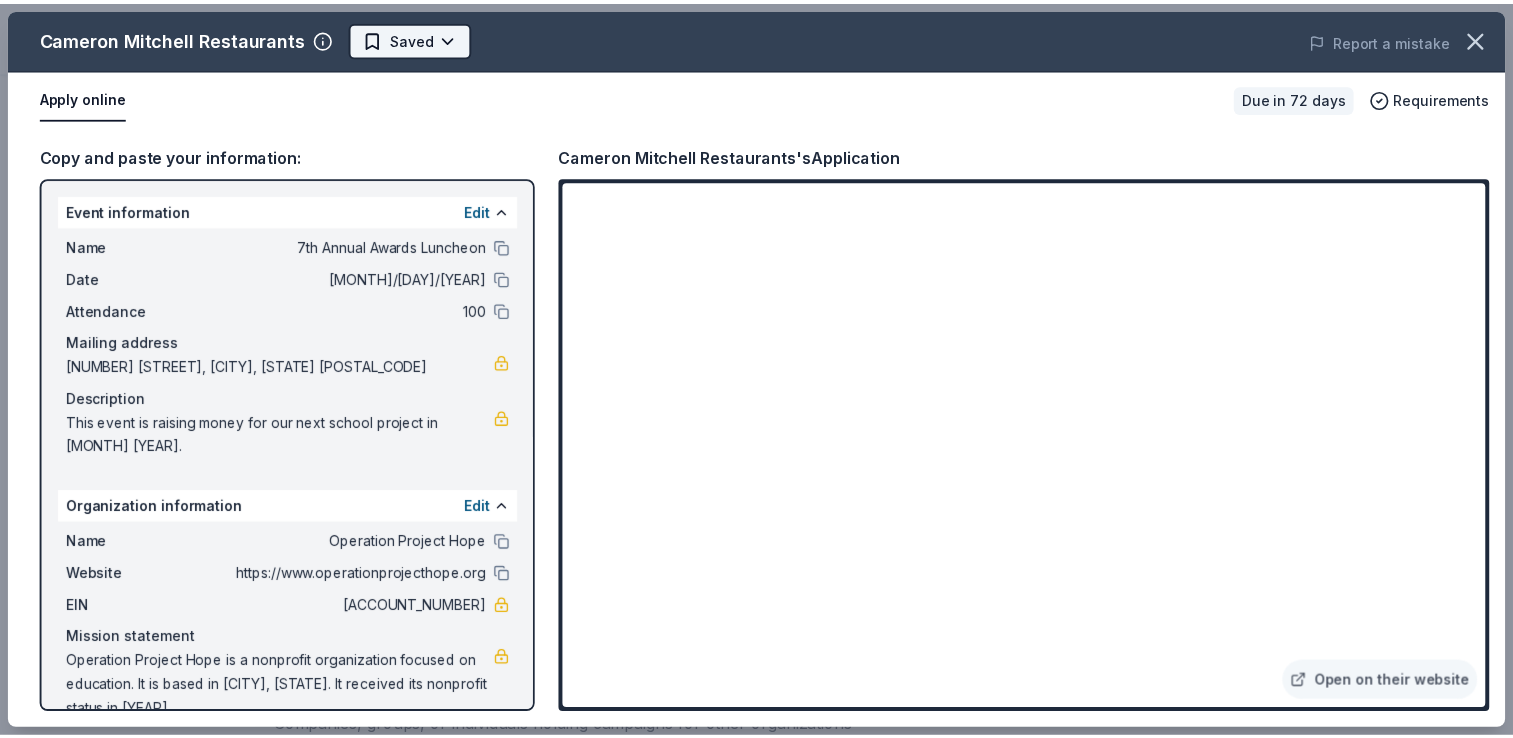 scroll, scrollTop: 0, scrollLeft: 0, axis: both 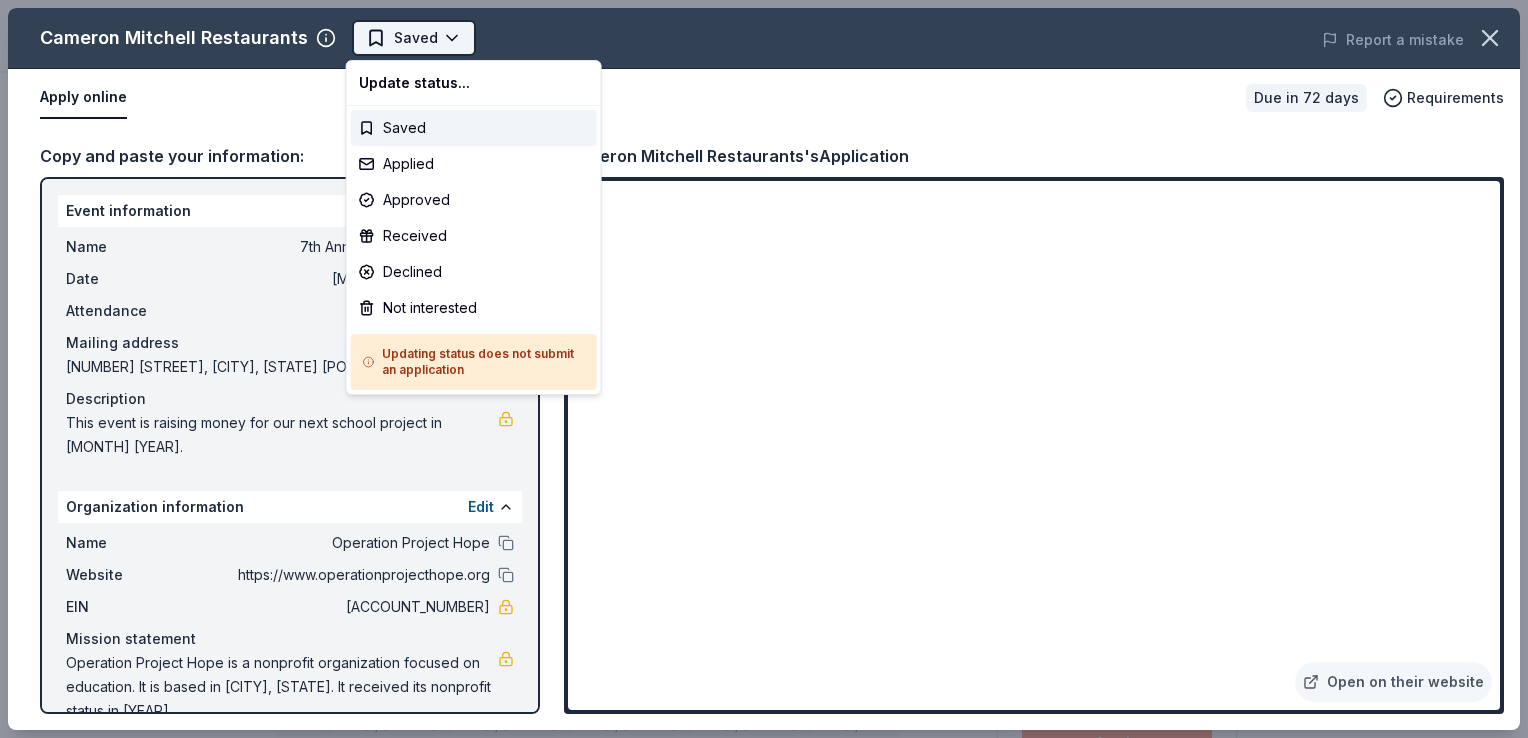 click on "7th Annual Awards Luncheon Saved Apply Due in 72 days Share Cameron Mitchell Restaurants New • 2  reviews approval rate donation value Share Donating in AZ (Phoenix); CA (Beverly Hills); CO (Denver); DC; ; FL (Naples, Orlando, Sarasota, Tampa); IL (Chicago); IN (Indianapolis); MA (Boston); MI (Detroit); MO (Kansas City); NV (Las Vegas); NY (New York City); OH (Cincinnati, Columbus); PA (Philadelphia); TN (Nashville); TX (Dallas) See more Cameron Mitchell Restaurants is a restaurant group headquartered in Columbus, Ohio. It owns 40 restaurants across the country including the restaurant chain Ocean Prime. What they donate Food, gift card(s) Meals Auction & raffle Donation can be shipped to you   You may receive donations every   year Who they donate to  Preferred Prioritizes families and children, education, health, safety, and hunger causes Children Education Health Poverty & Hunger 501(c)(3) preferred  Ineligible Companies, groups, or individuals holding campaigns for other organizations Individuals Apply" at bounding box center [756, 369] 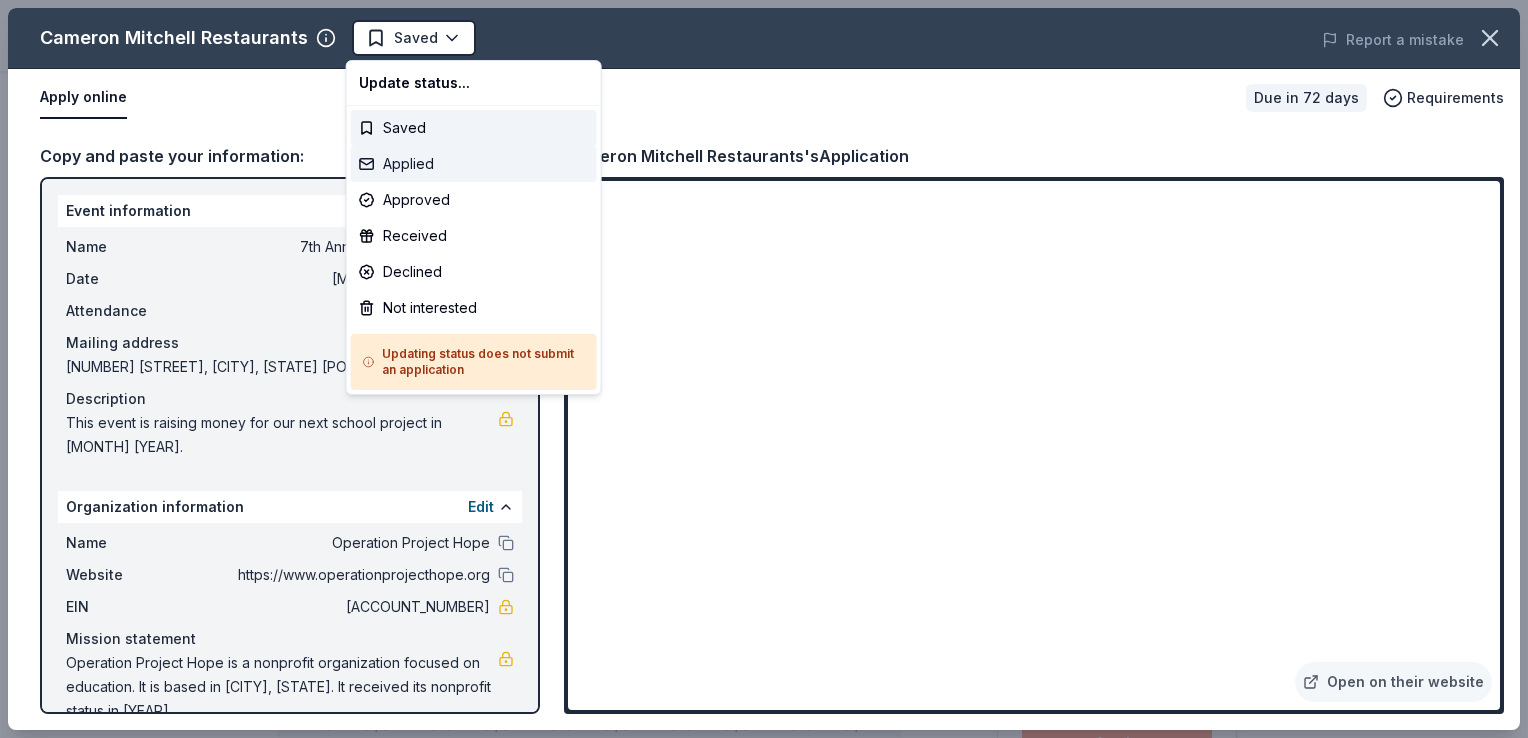 click on "Applied" at bounding box center [474, 164] 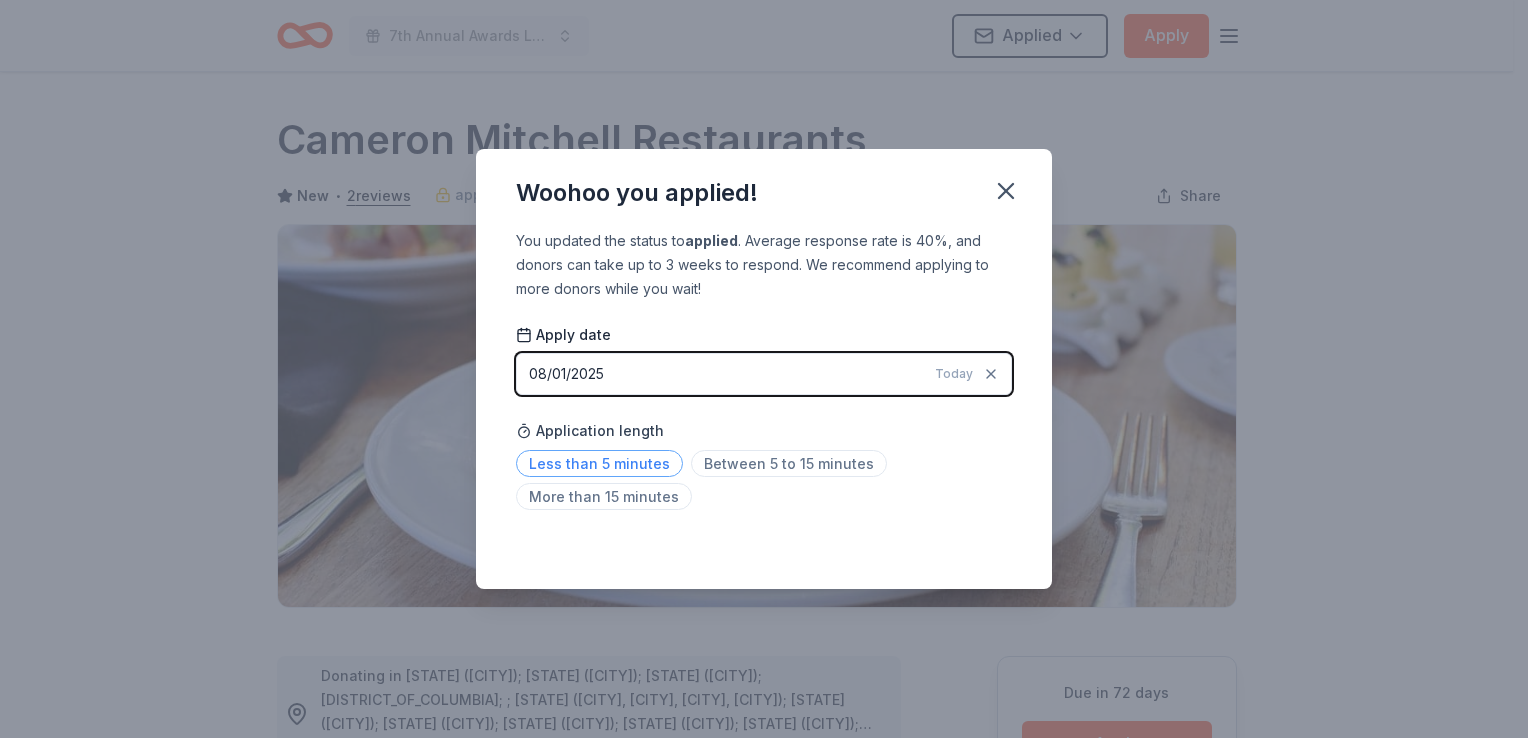 click on "Less than 5 minutes" at bounding box center (599, 463) 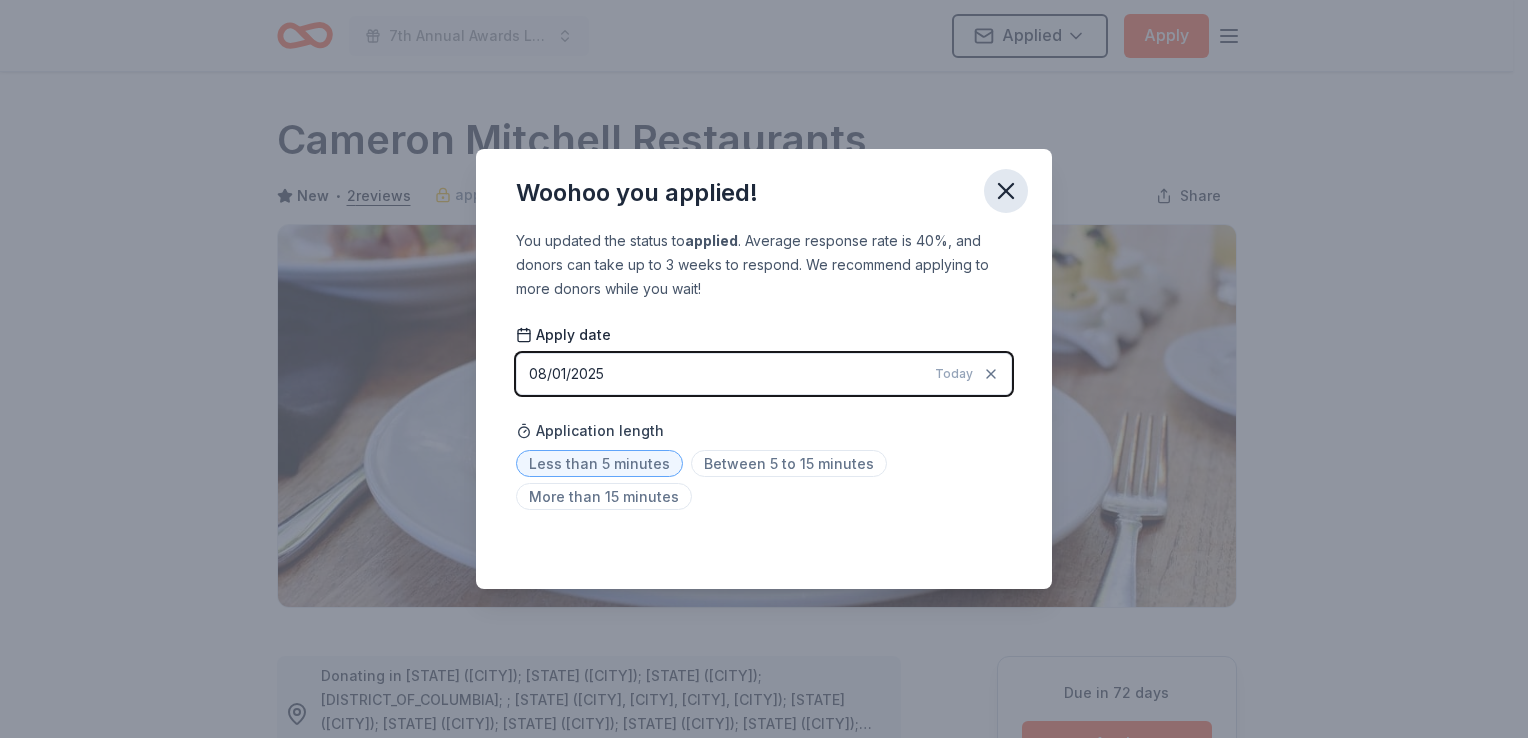 click 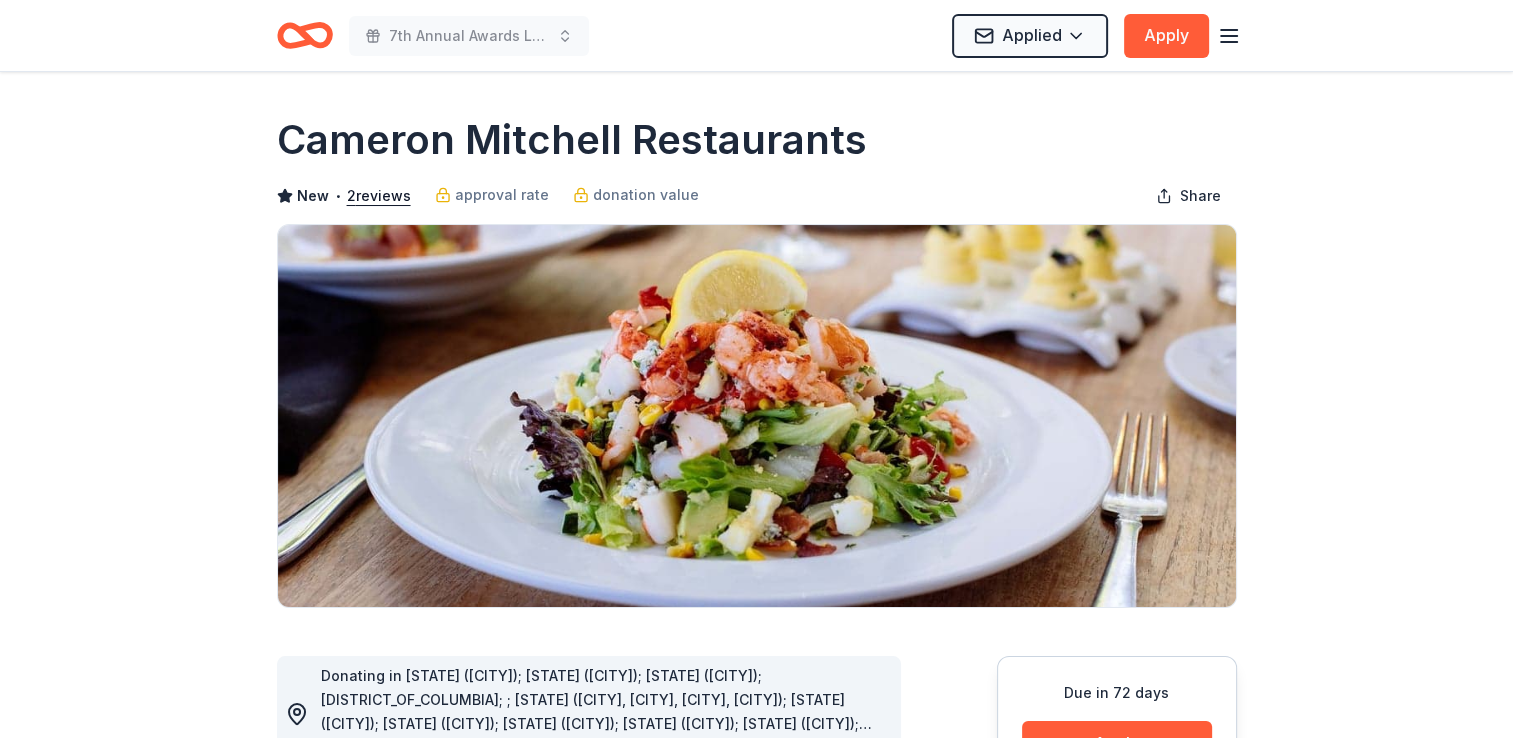 click 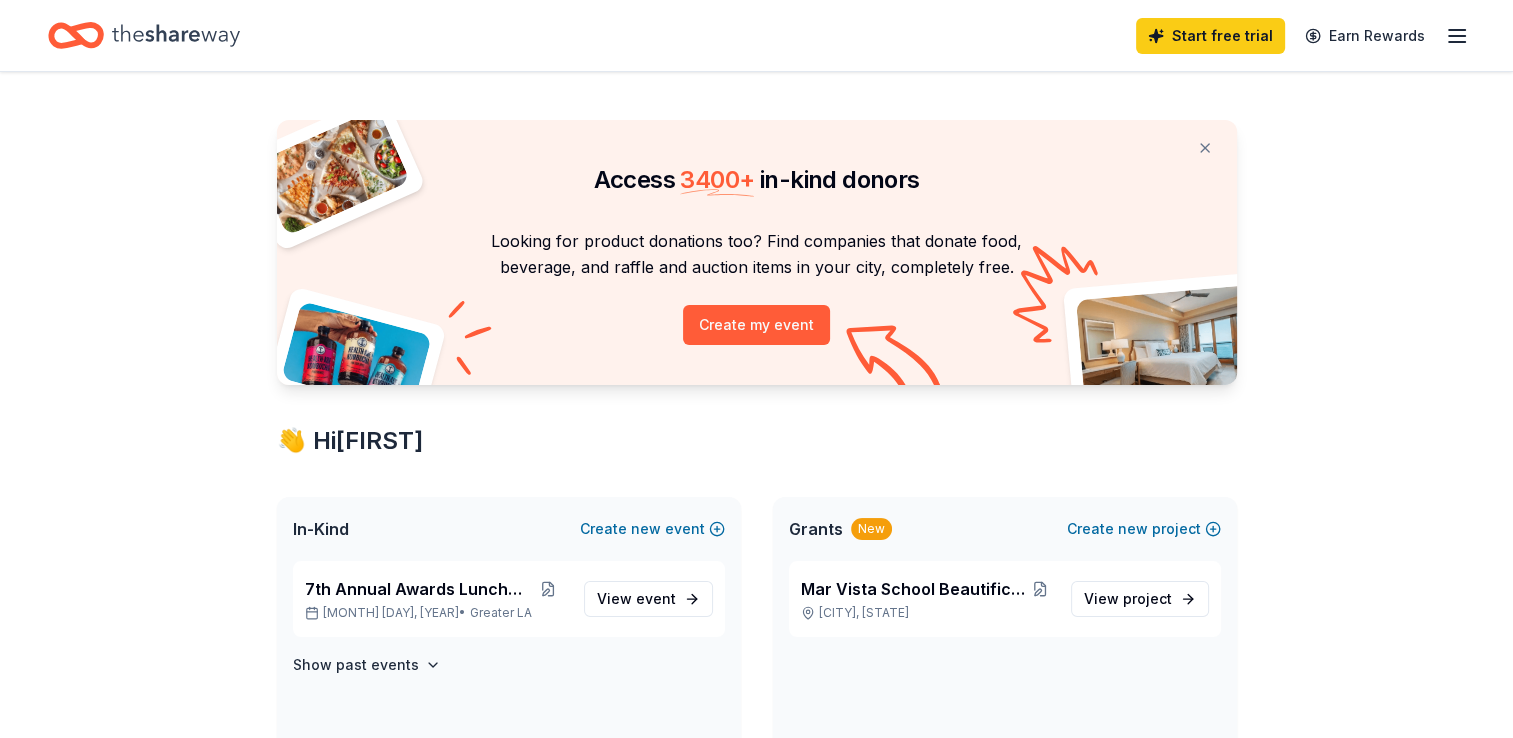 scroll, scrollTop: 0, scrollLeft: 0, axis: both 